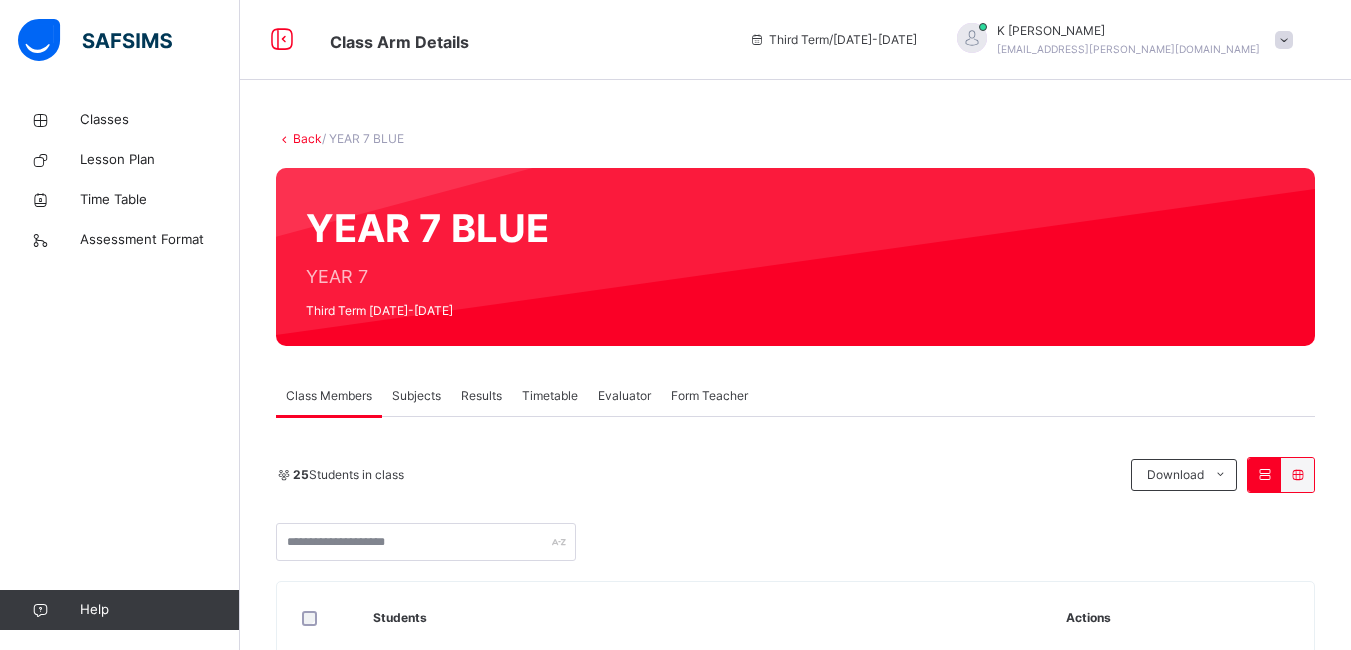 scroll, scrollTop: 0, scrollLeft: 0, axis: both 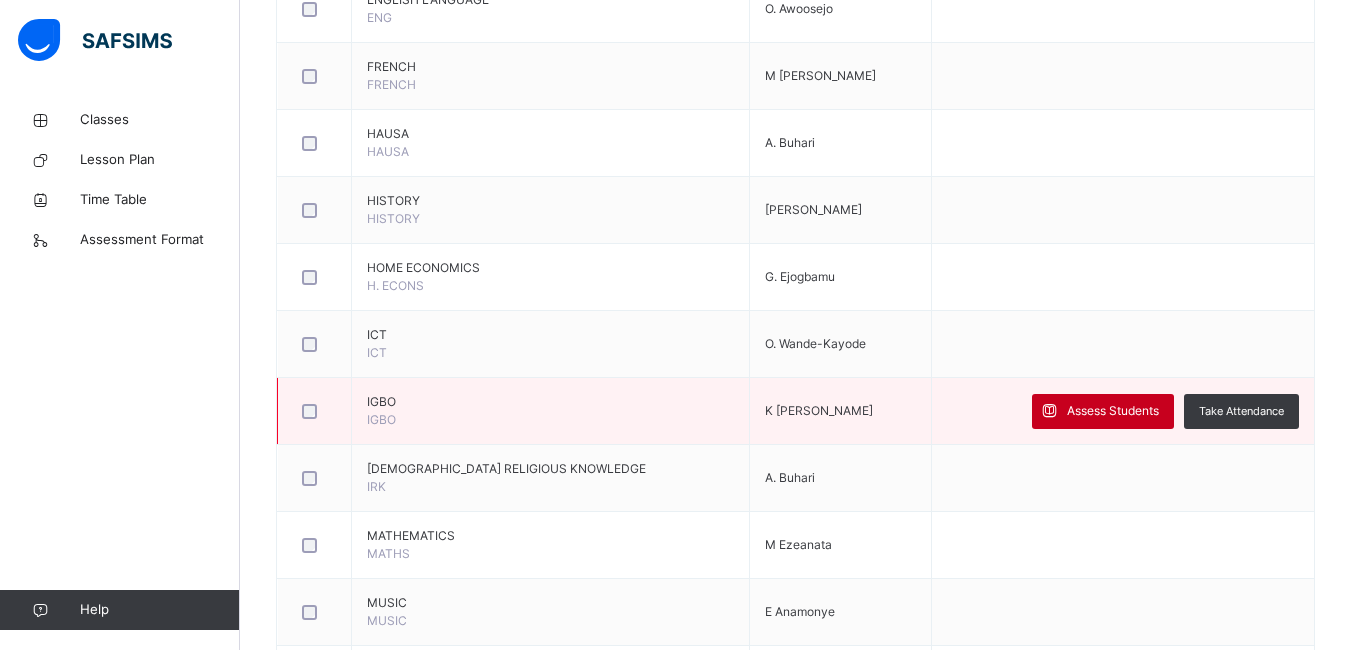 click on "Assess Students" at bounding box center (1113, 411) 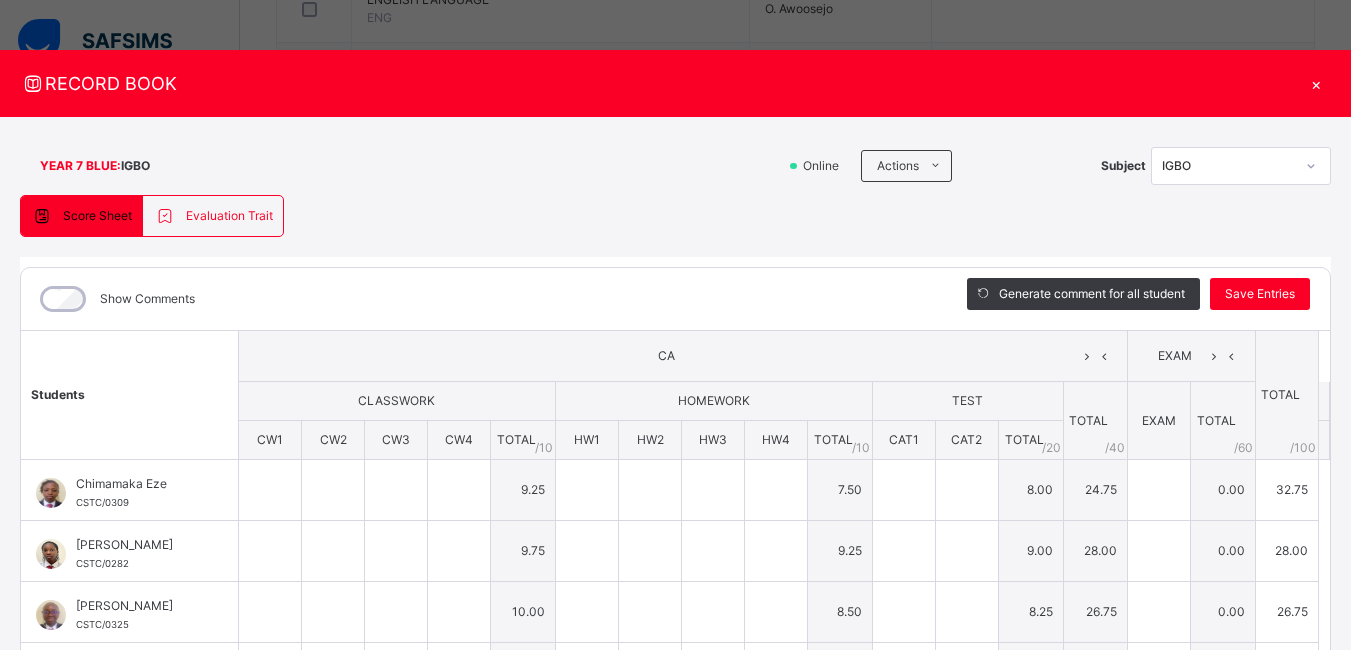 type on "**" 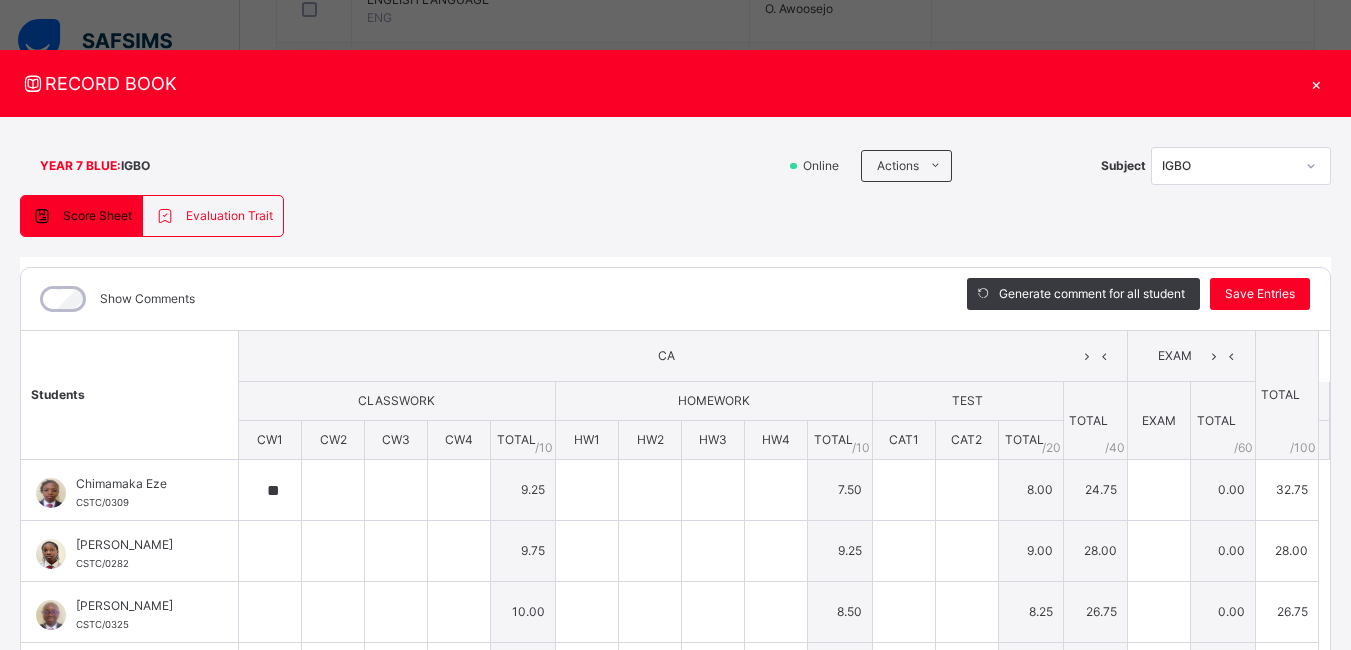 type on "*" 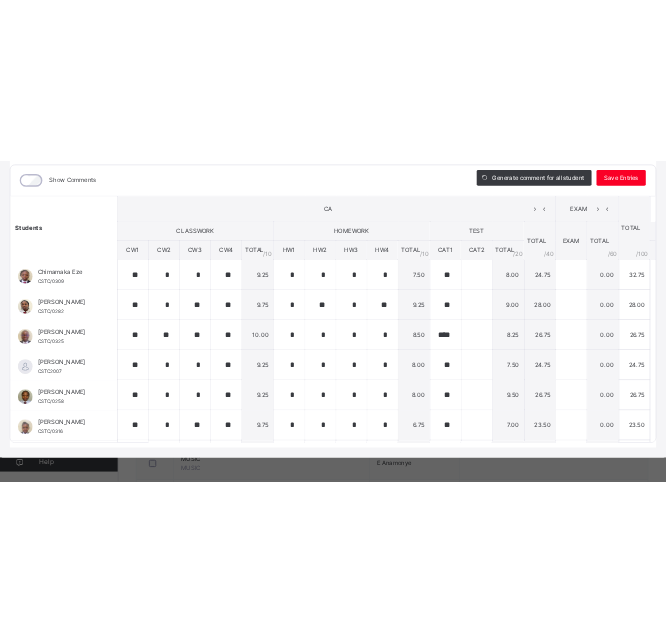 scroll, scrollTop: 261, scrollLeft: 0, axis: vertical 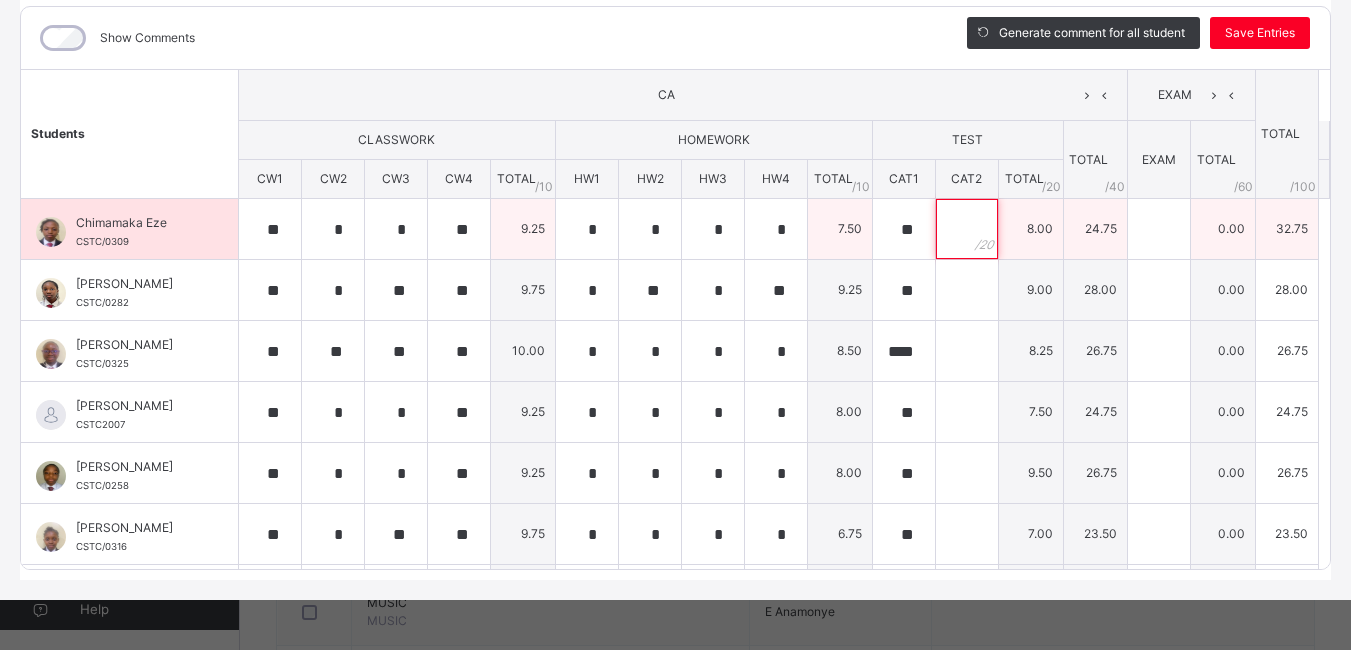 click at bounding box center (967, 229) 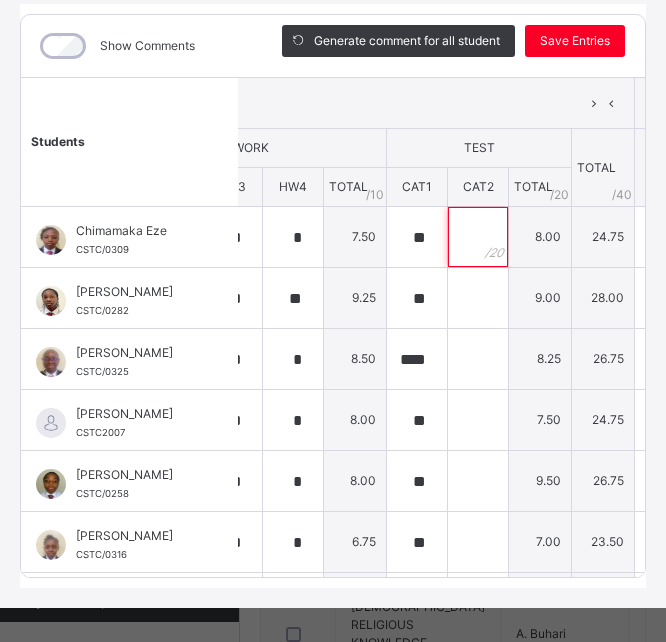 scroll, scrollTop: 0, scrollLeft: 467, axis: horizontal 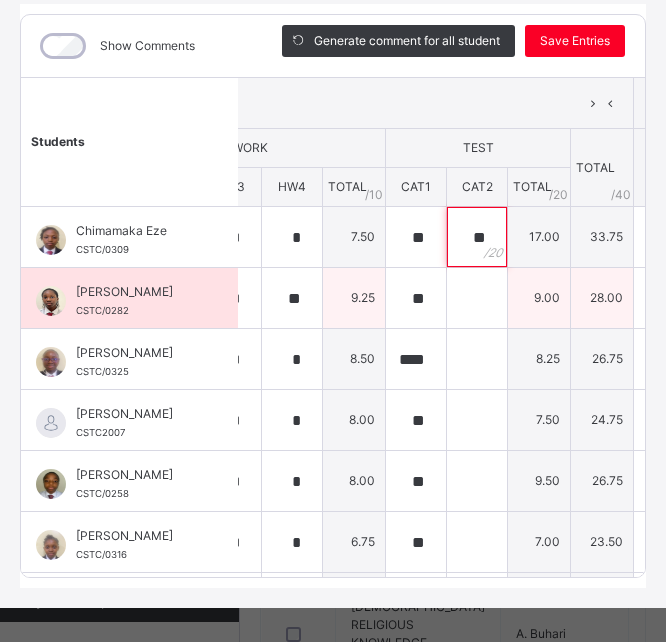 type on "**" 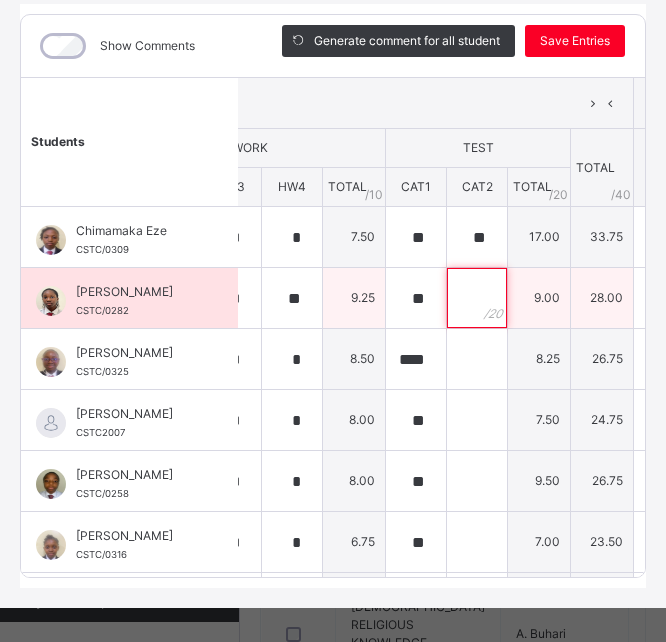 click at bounding box center [477, 298] 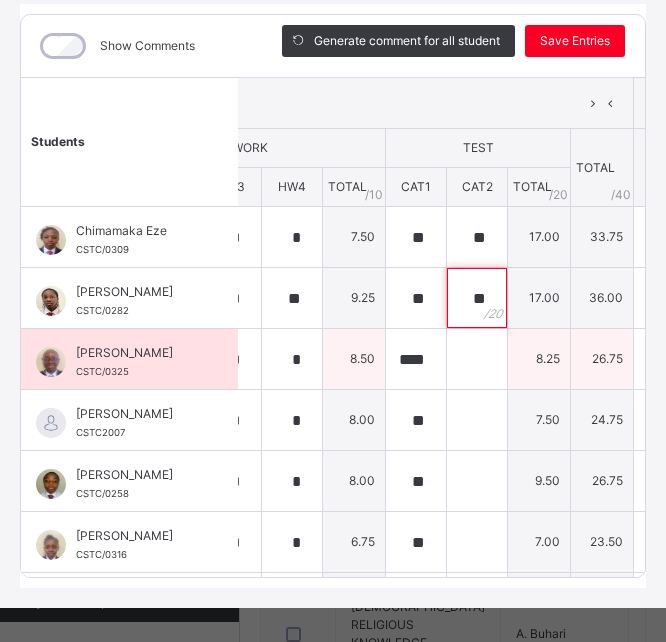 type on "**" 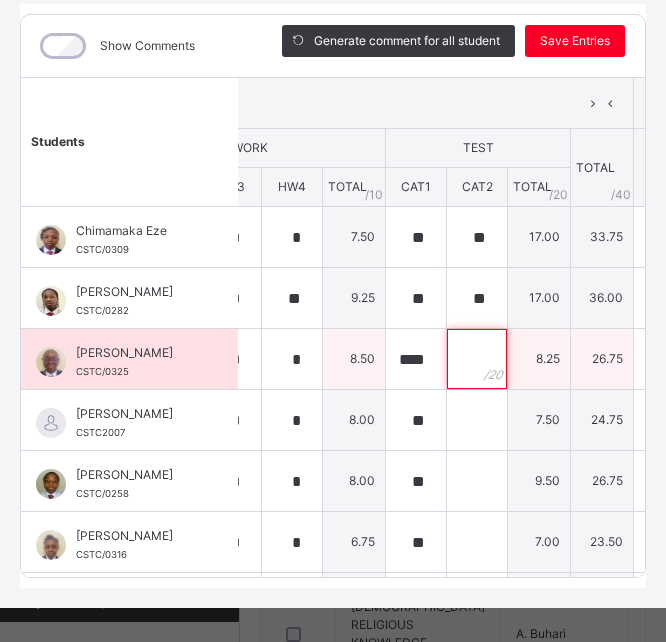 click at bounding box center (477, 359) 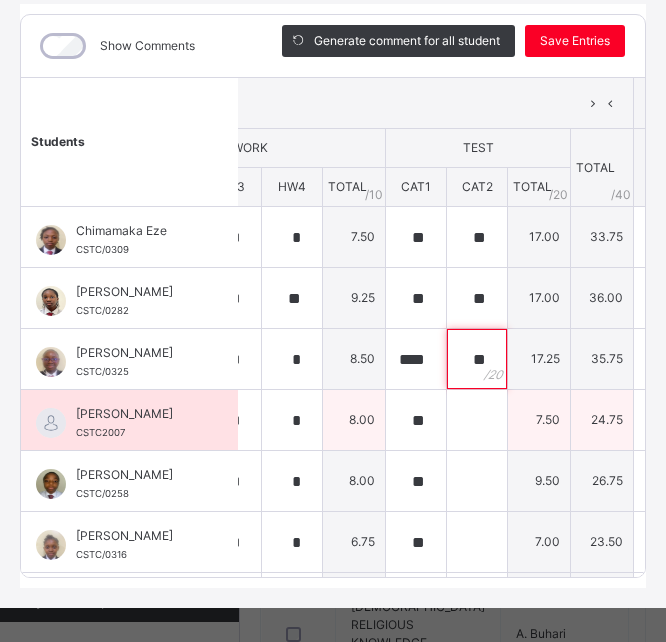 type on "**" 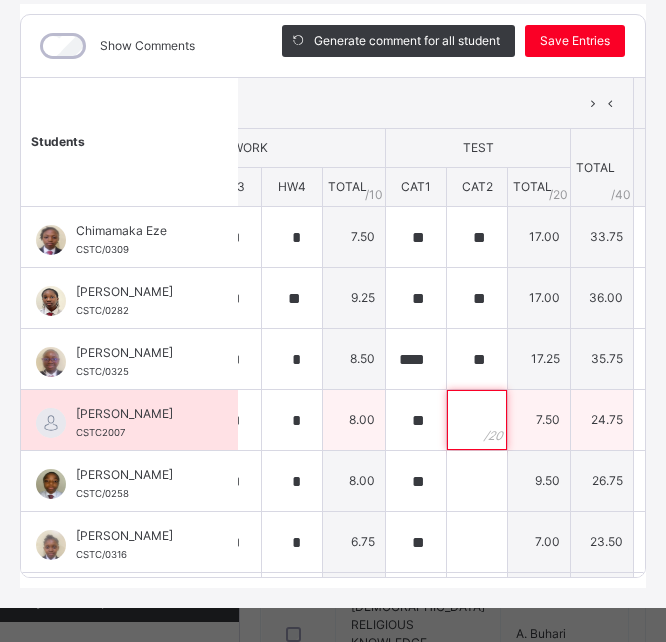 click at bounding box center [477, 420] 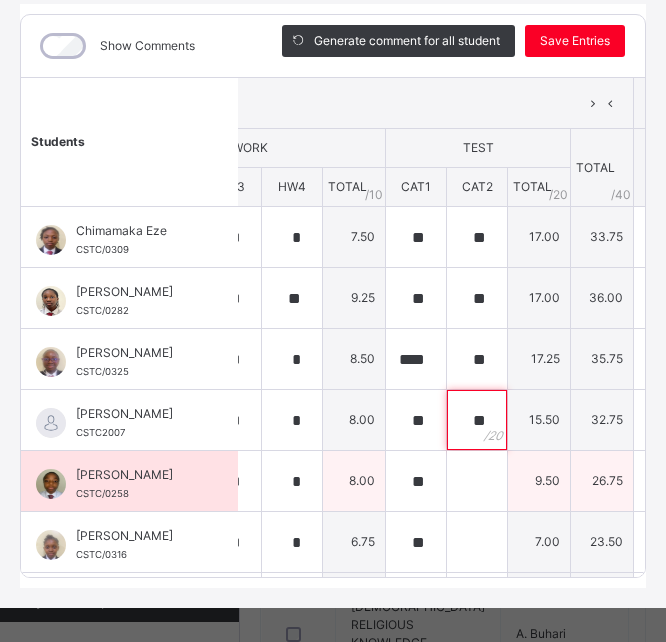 type on "**" 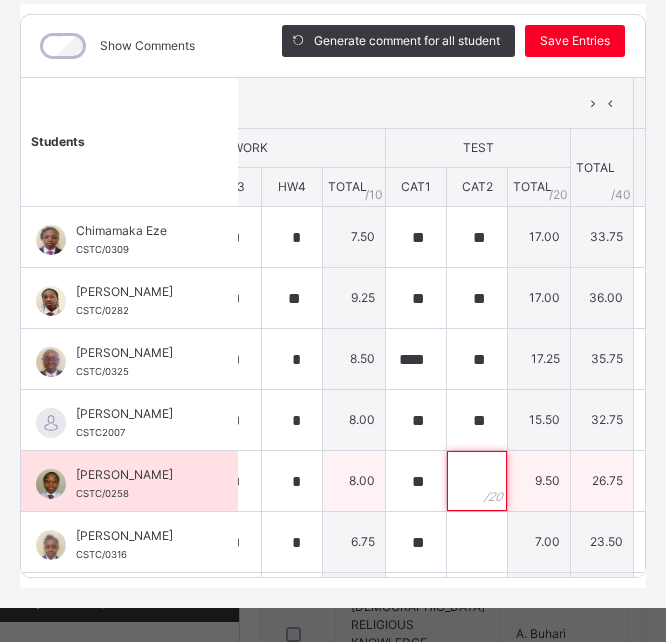 click at bounding box center [477, 481] 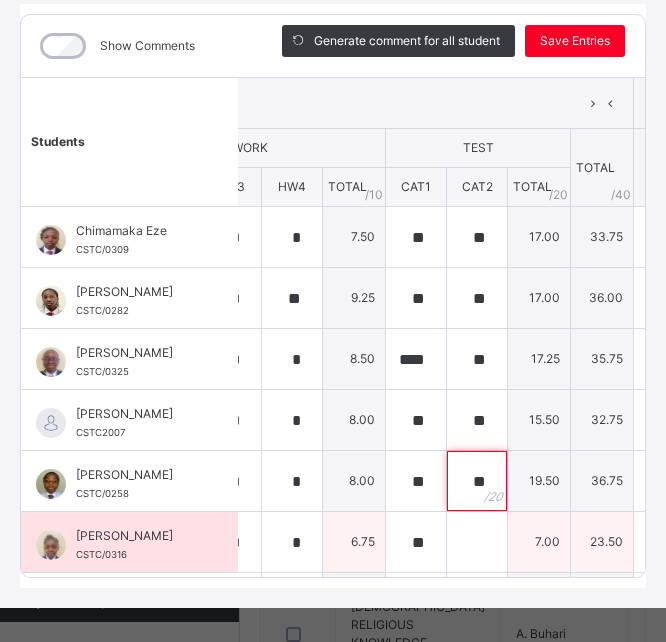 type on "**" 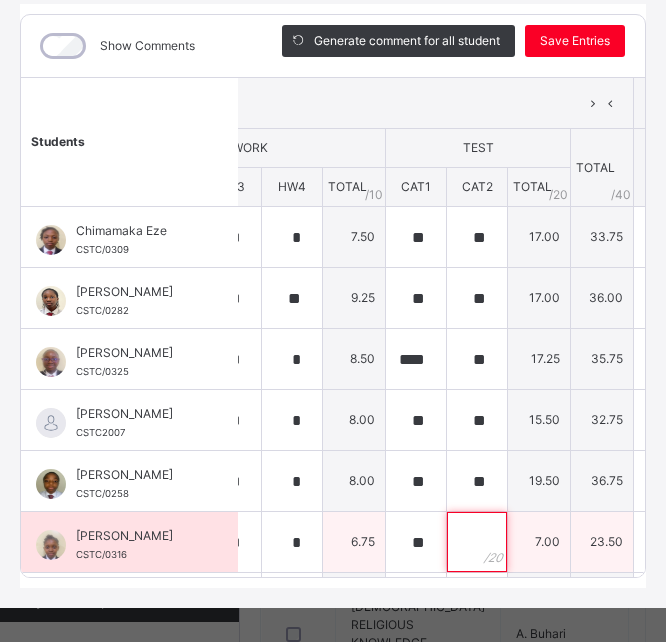 click at bounding box center (477, 542) 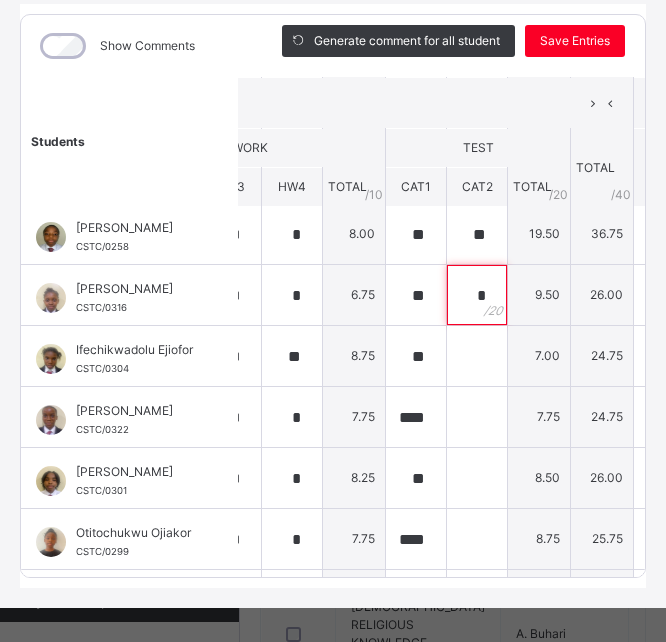 scroll, scrollTop: 256, scrollLeft: 467, axis: both 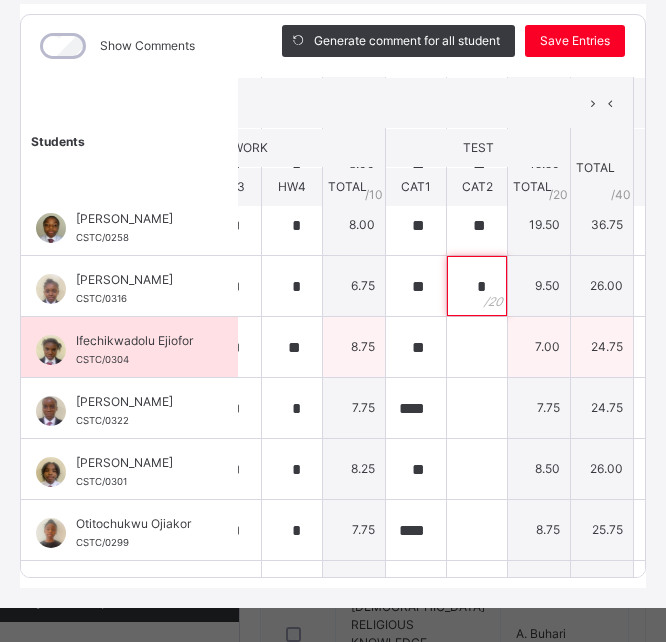 type on "*" 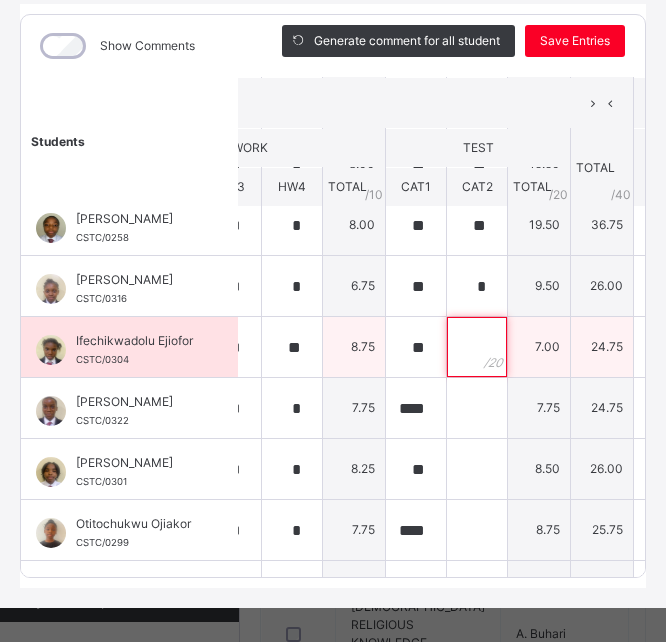 click at bounding box center (477, 347) 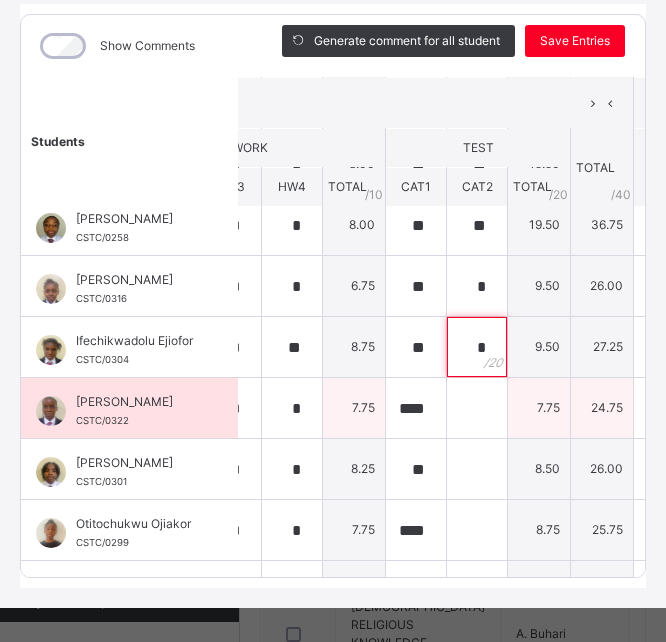 type on "*" 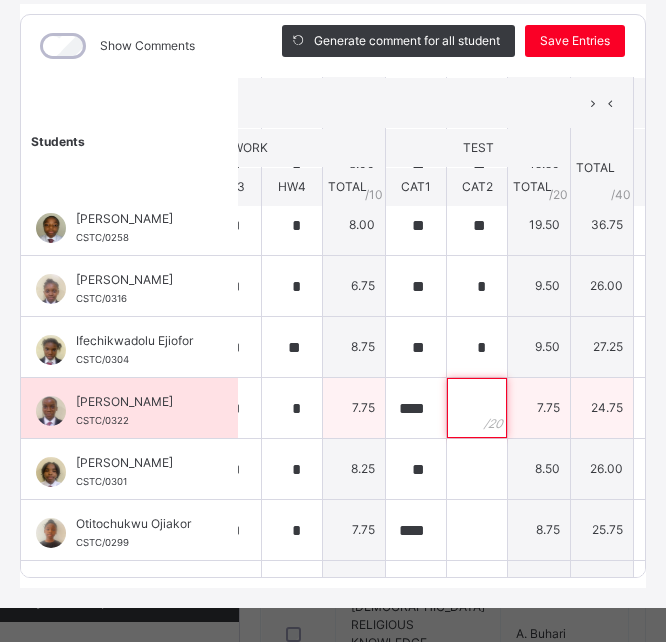 click at bounding box center (477, 408) 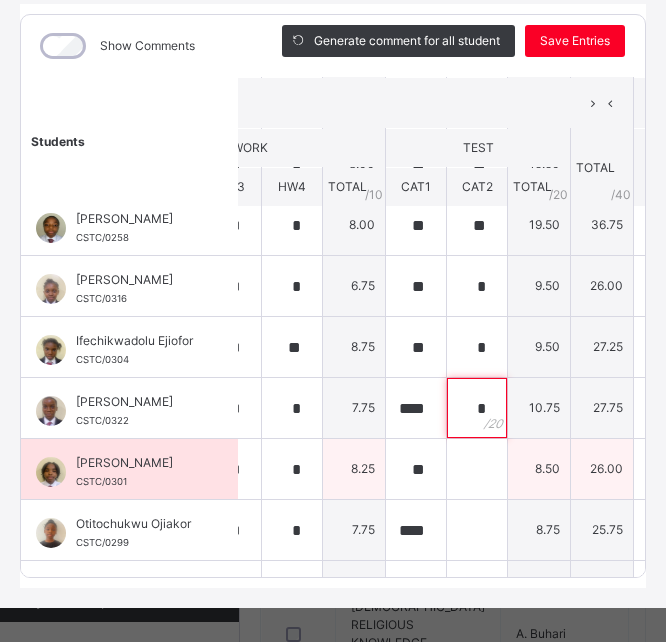 type on "*" 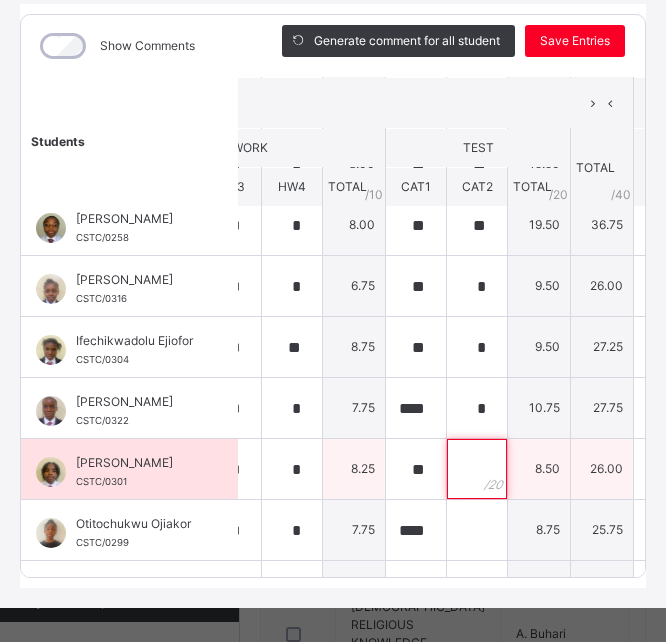 click at bounding box center (477, 469) 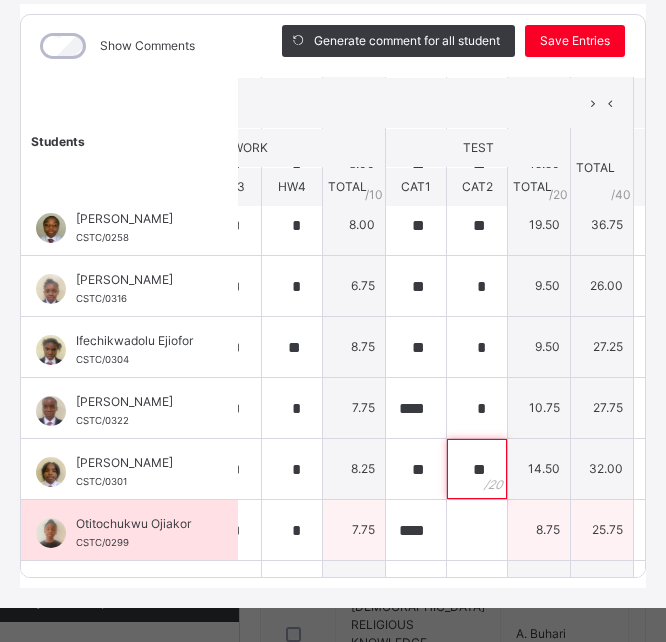 type on "**" 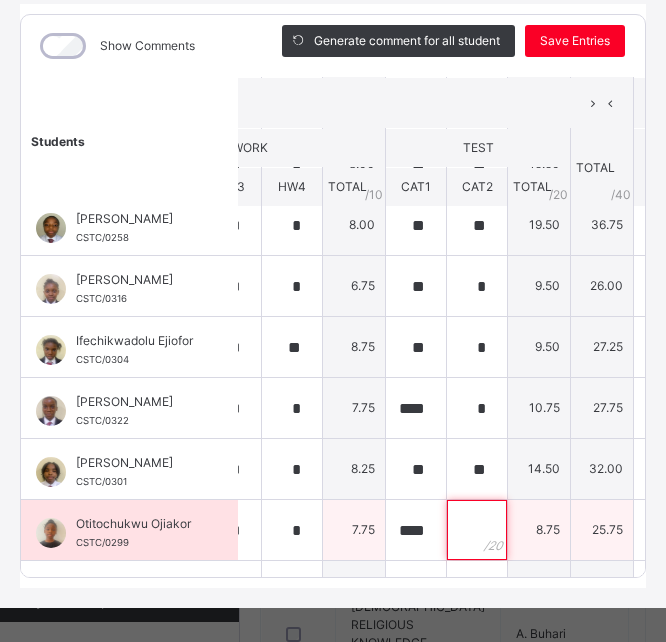 click at bounding box center [477, 530] 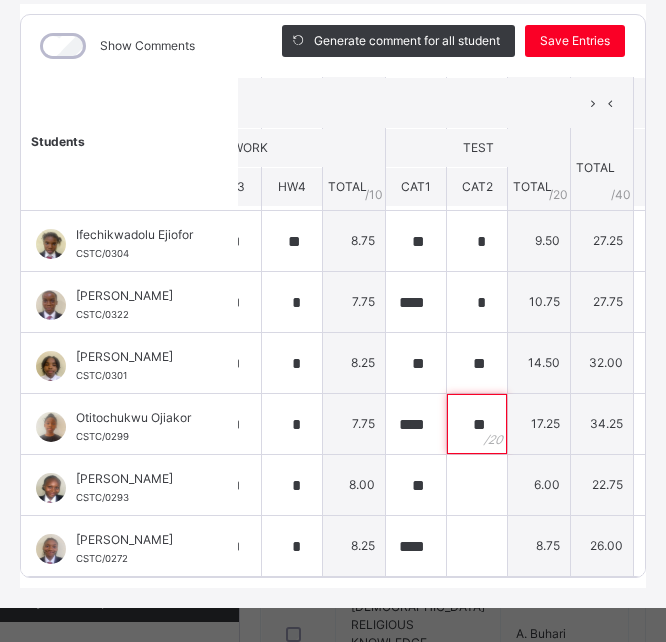 scroll, scrollTop: 377, scrollLeft: 467, axis: both 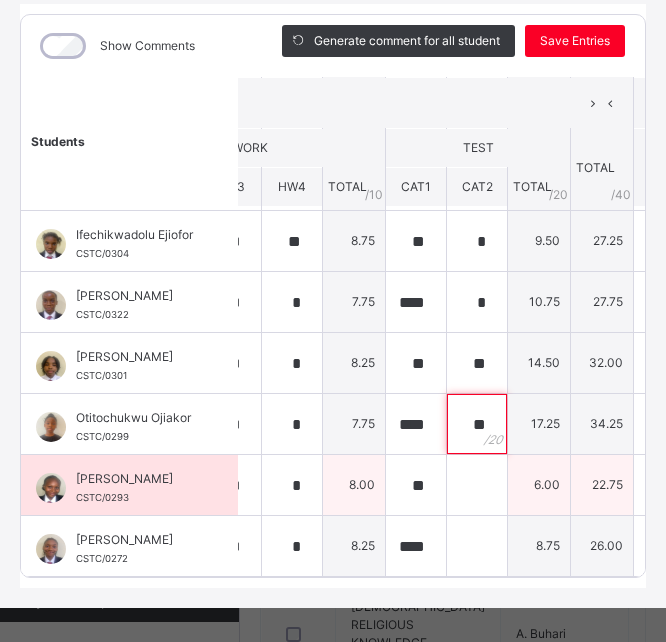 type on "**" 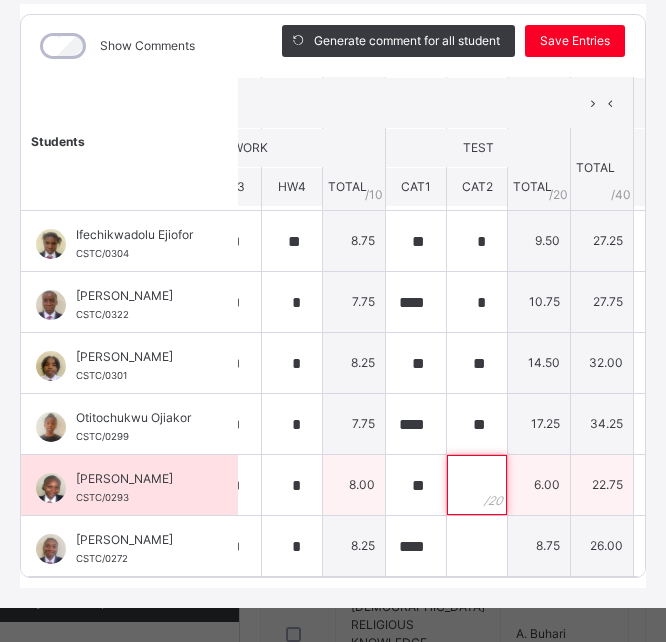 click at bounding box center [477, 485] 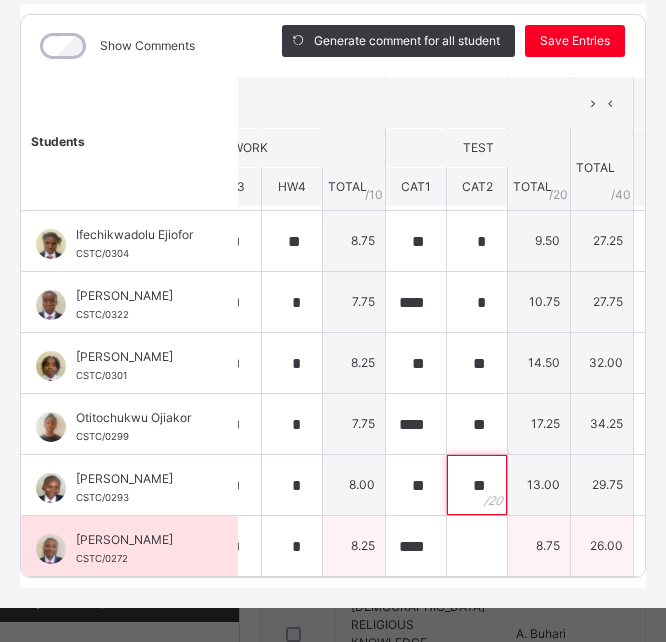 type on "**" 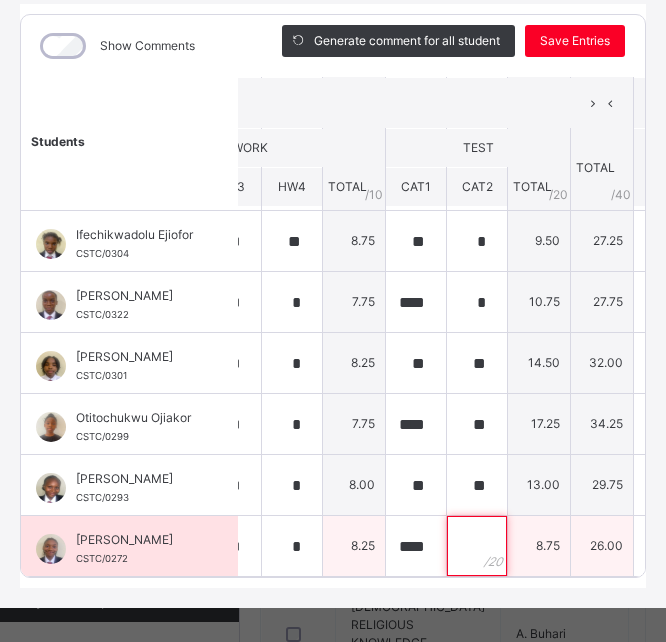 click at bounding box center (477, 546) 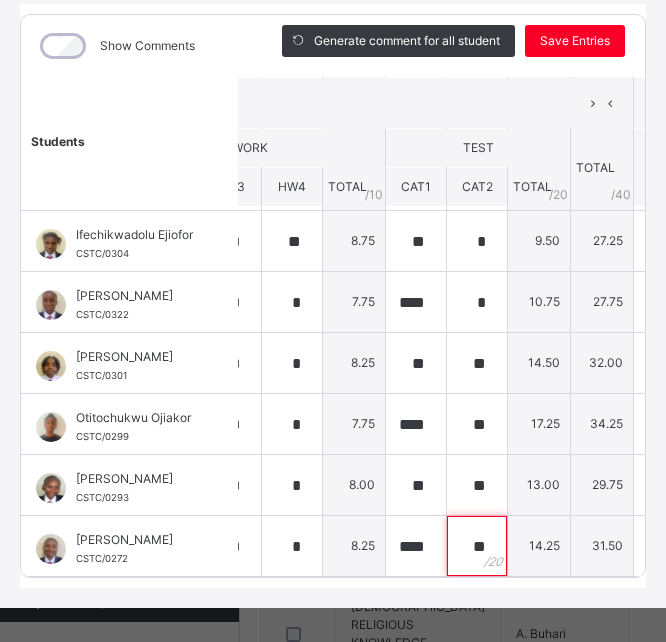scroll, scrollTop: 377, scrollLeft: 467, axis: both 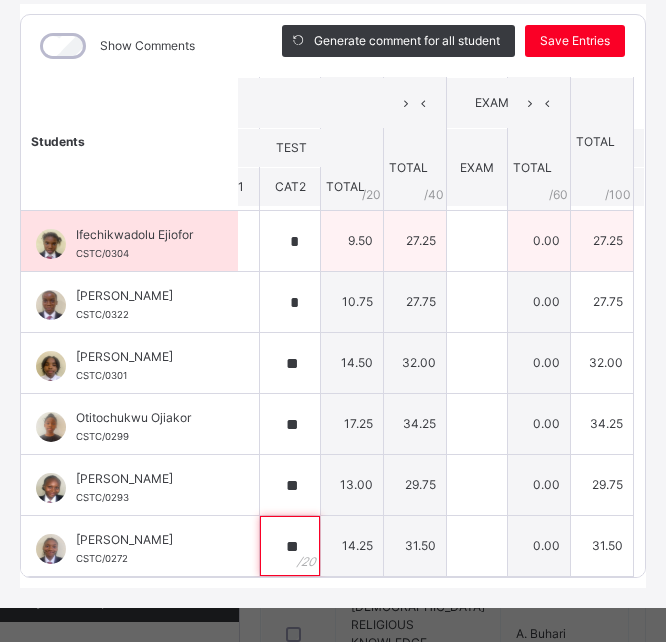 type on "**" 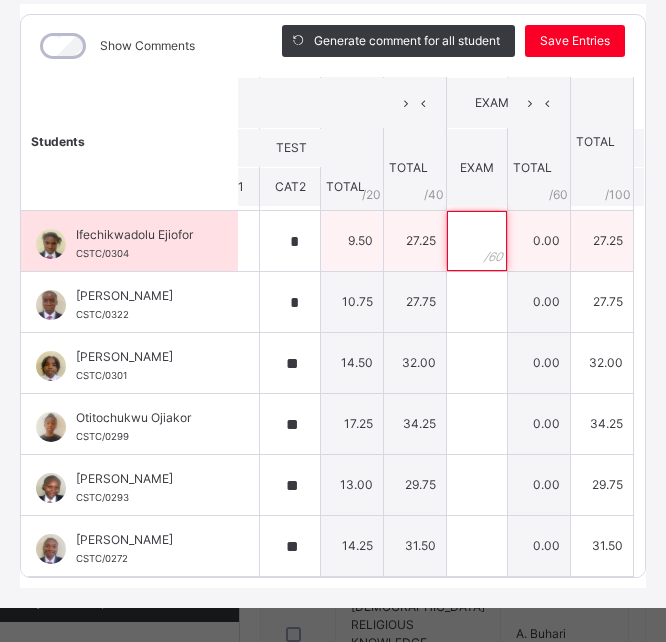 click at bounding box center [477, 241] 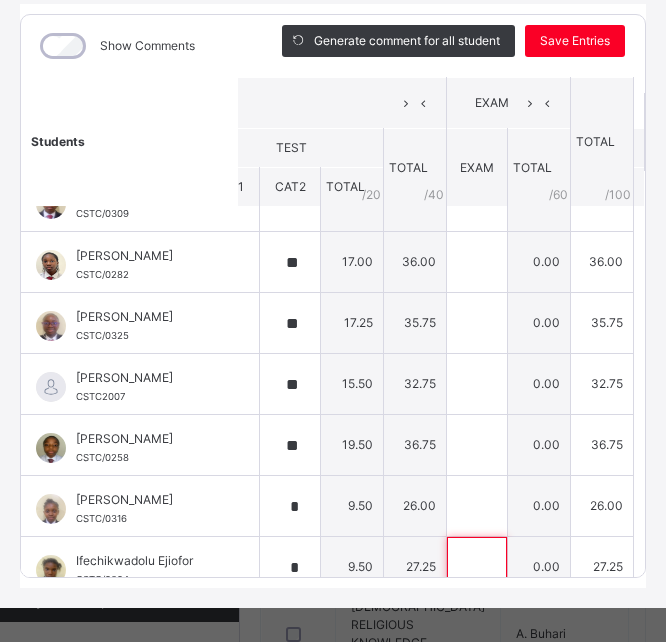 scroll, scrollTop: 0, scrollLeft: 654, axis: horizontal 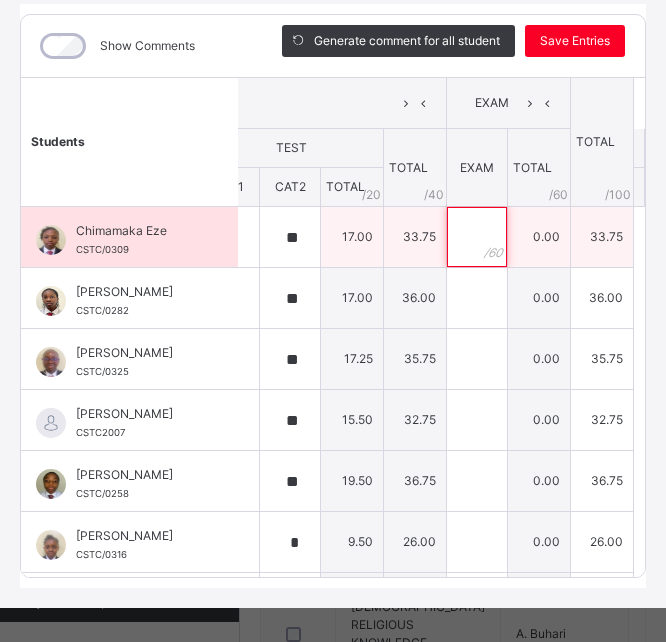 click at bounding box center [477, 237] 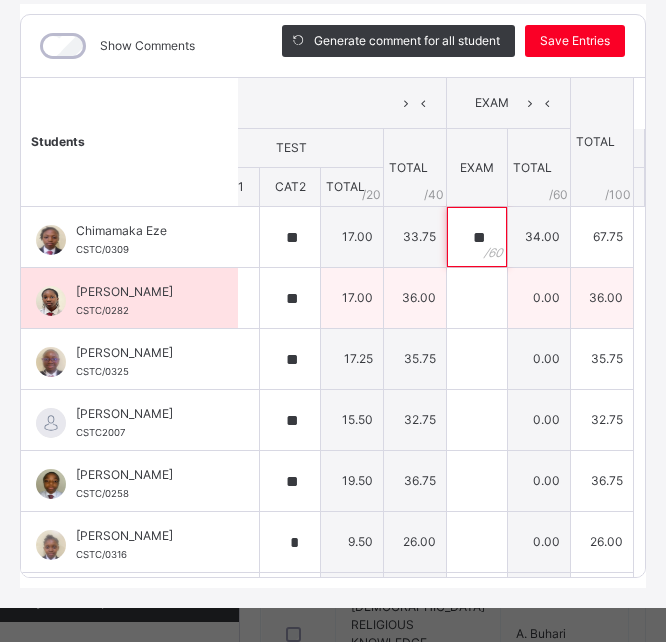 type on "**" 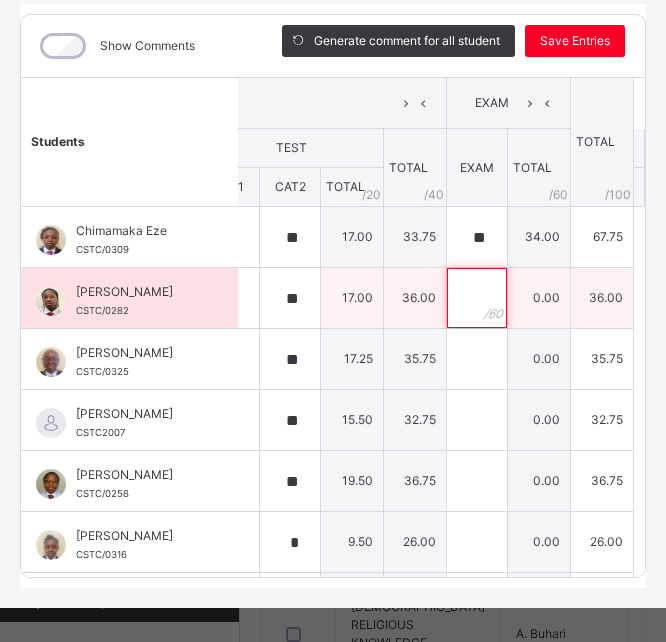 click at bounding box center (477, 298) 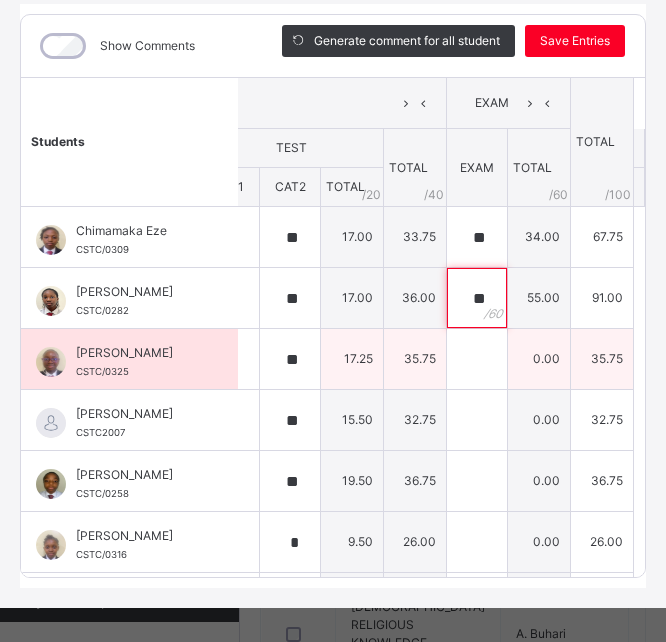 type on "**" 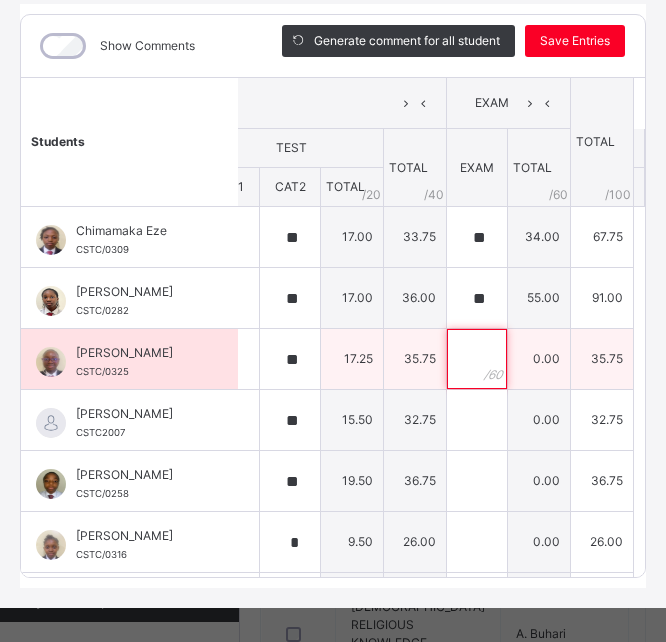 click at bounding box center [477, 359] 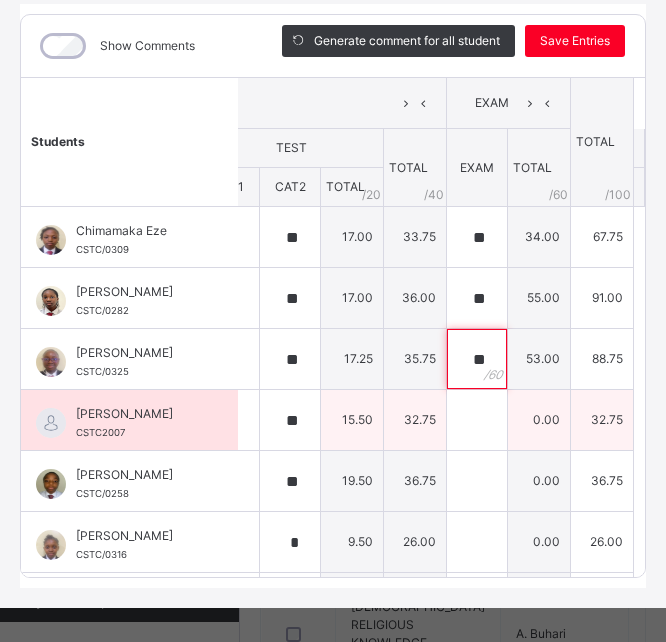 type on "**" 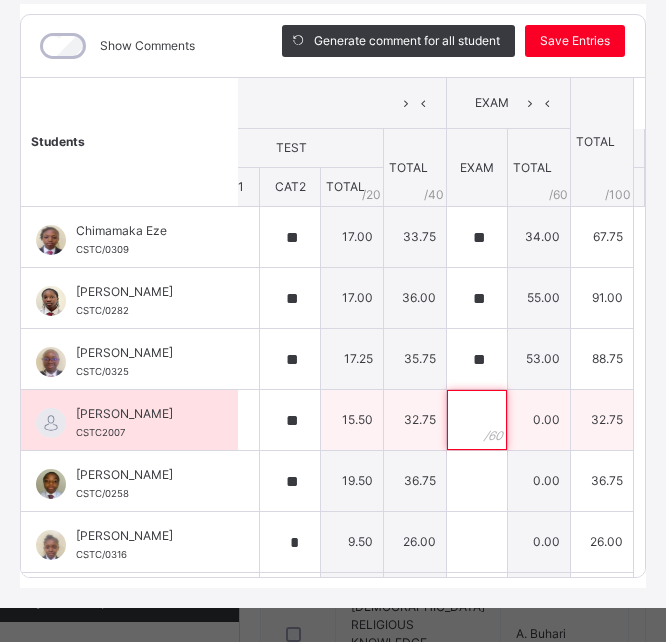 click at bounding box center [477, 420] 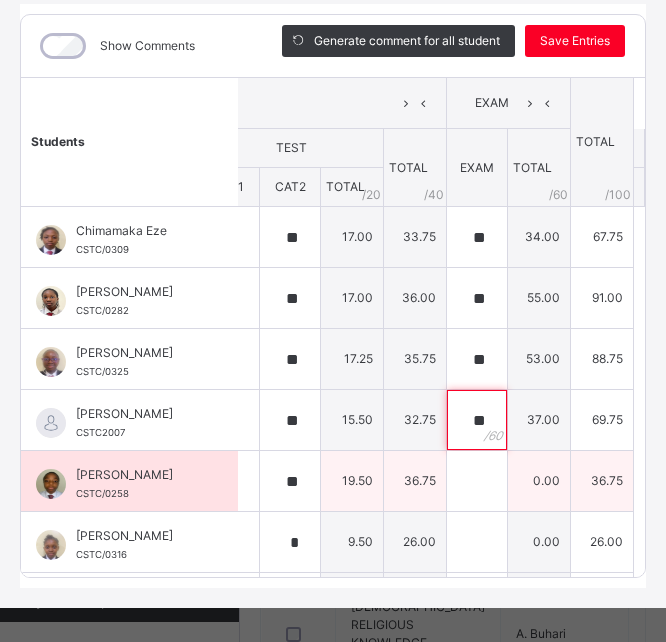 type on "**" 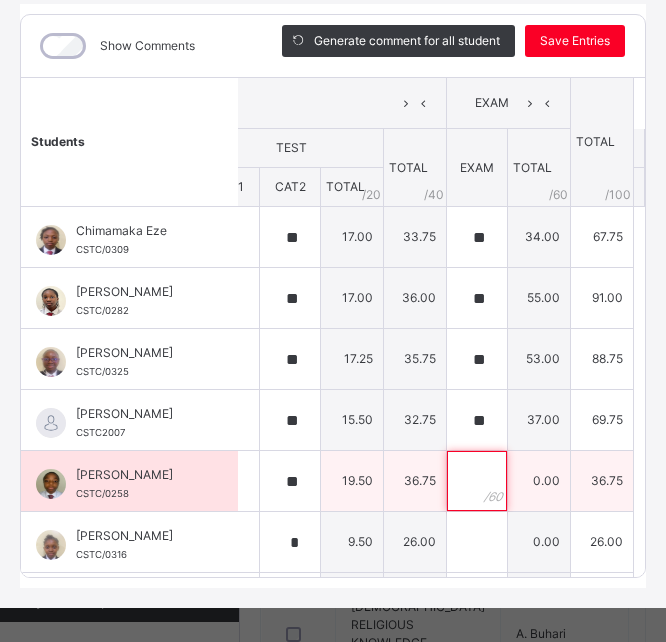 click at bounding box center [477, 481] 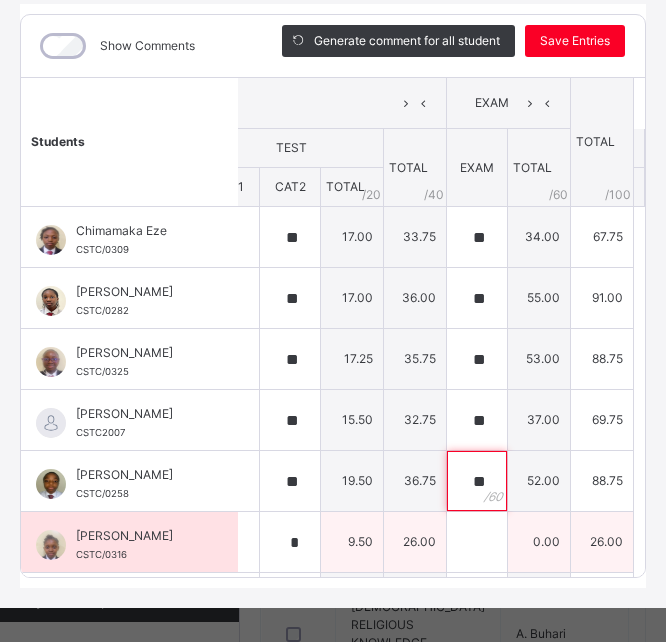type on "**" 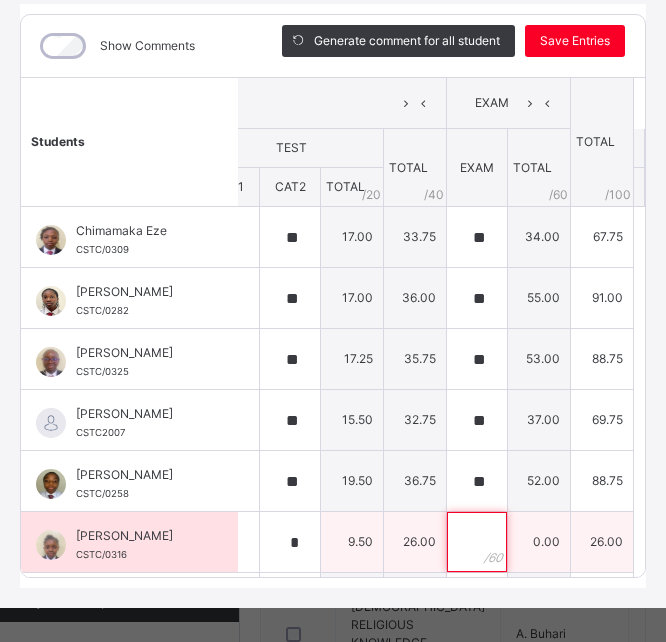 click at bounding box center [477, 542] 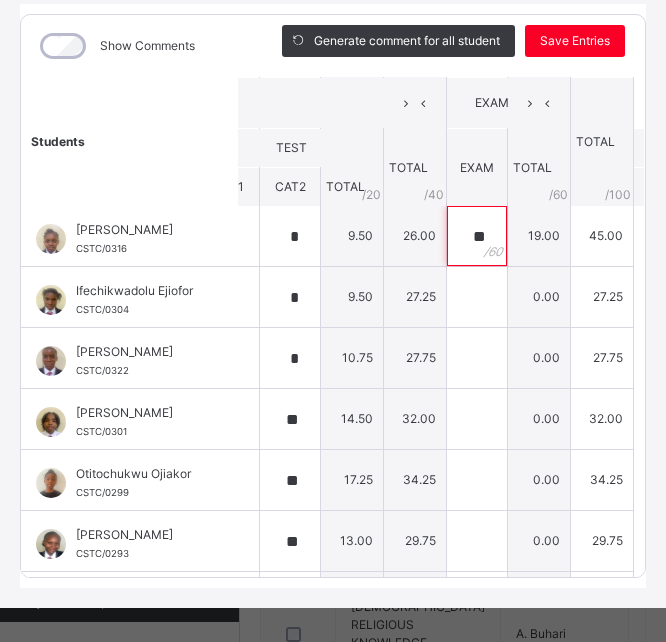 scroll, scrollTop: 308, scrollLeft: 654, axis: both 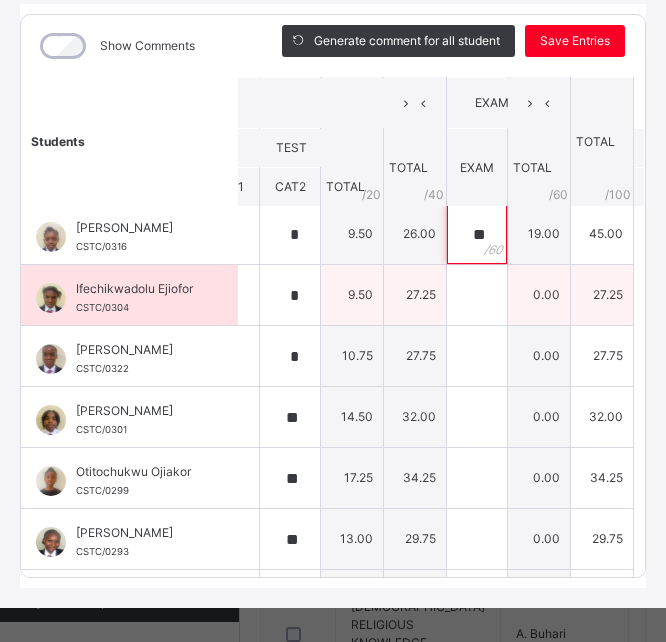 type on "**" 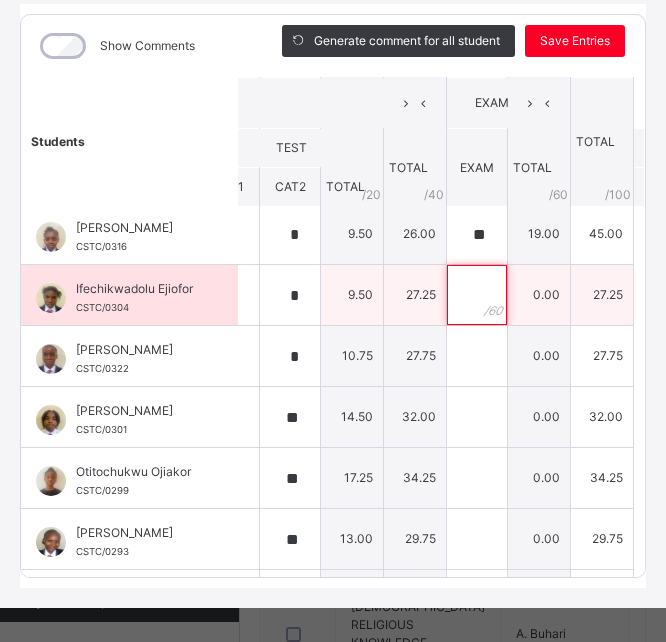 click at bounding box center [477, 295] 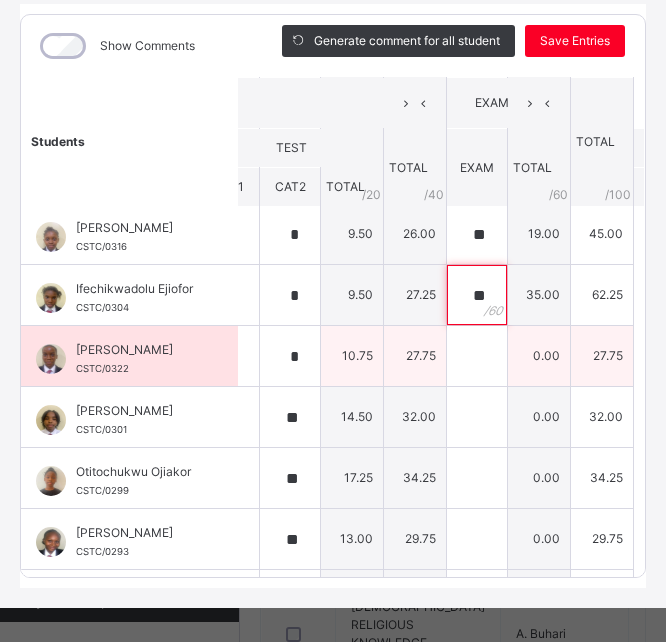 type on "**" 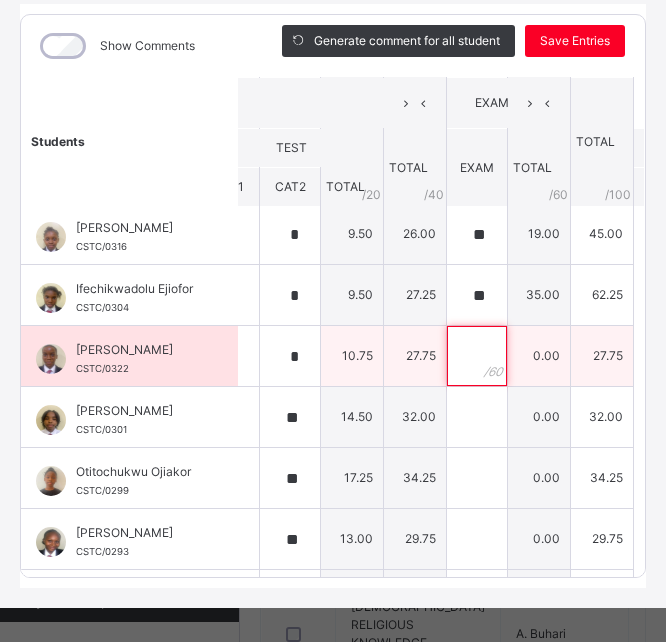 click at bounding box center [477, 356] 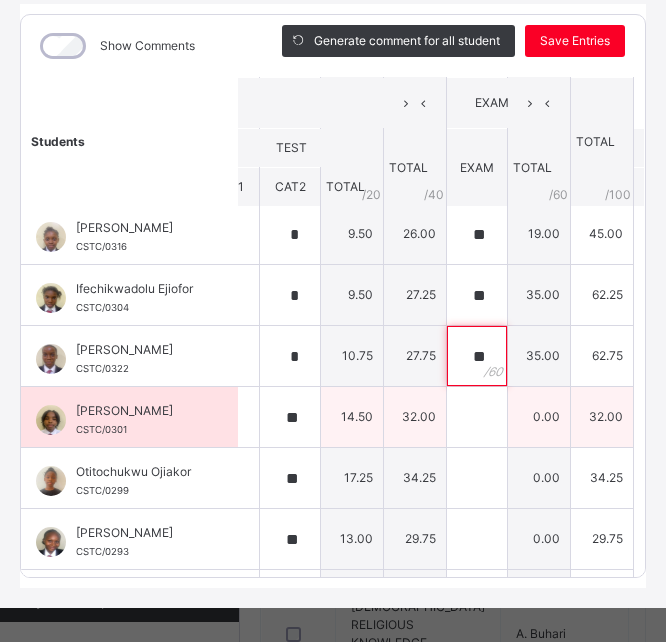 type on "**" 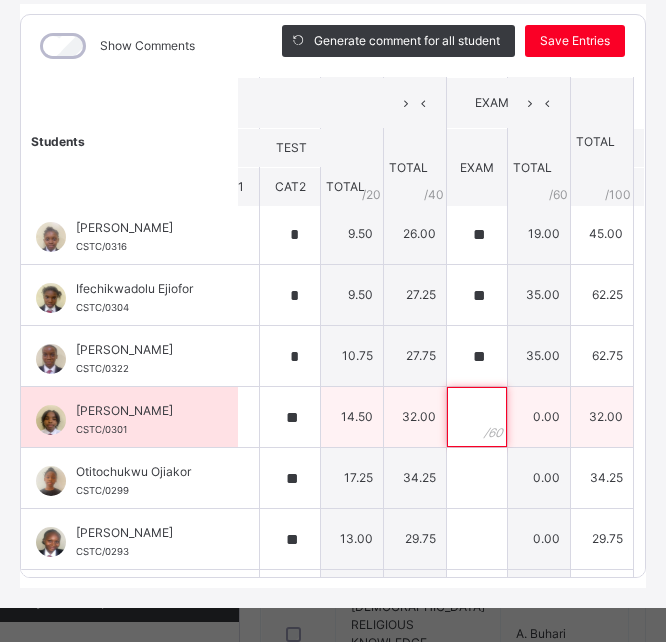 click at bounding box center [477, 417] 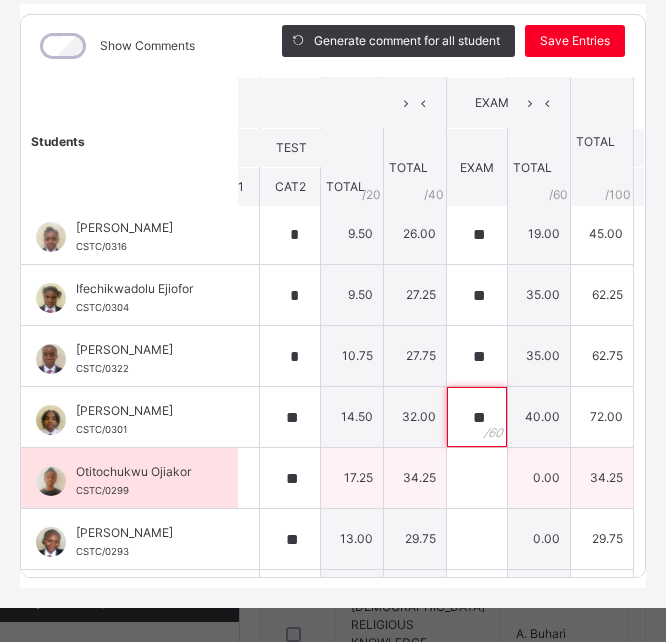 type on "**" 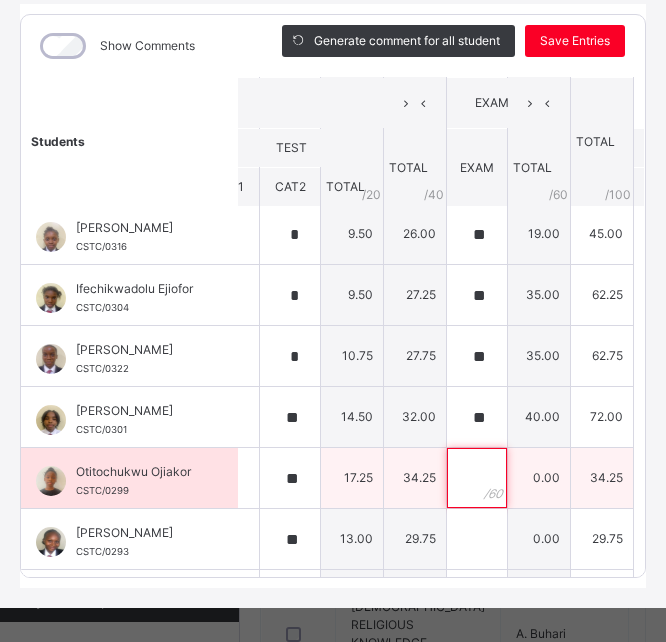 click at bounding box center (477, 478) 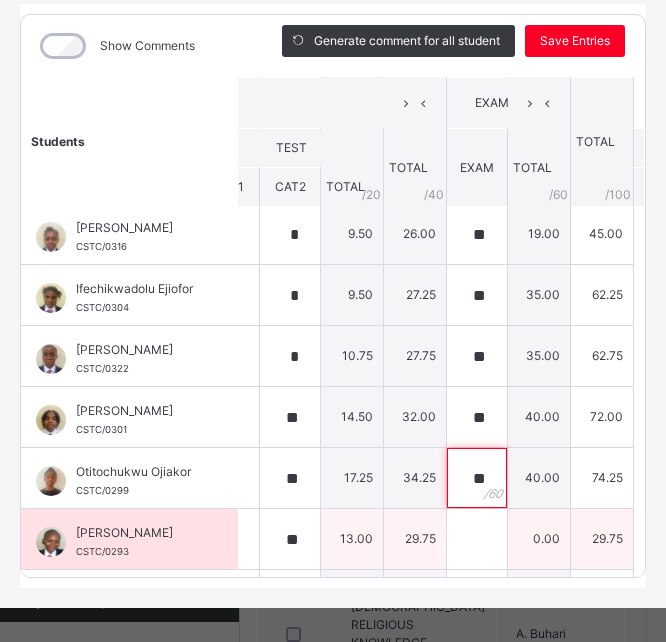 type on "**" 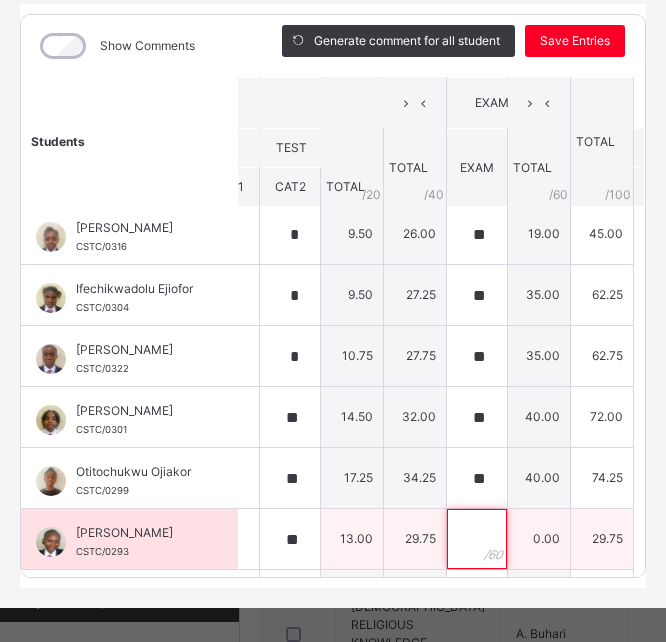 click at bounding box center (477, 539) 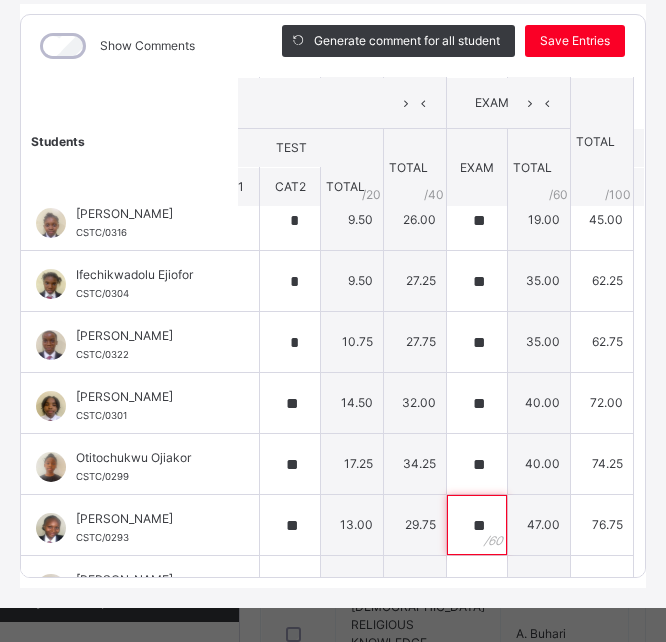 scroll, scrollTop: 377, scrollLeft: 654, axis: both 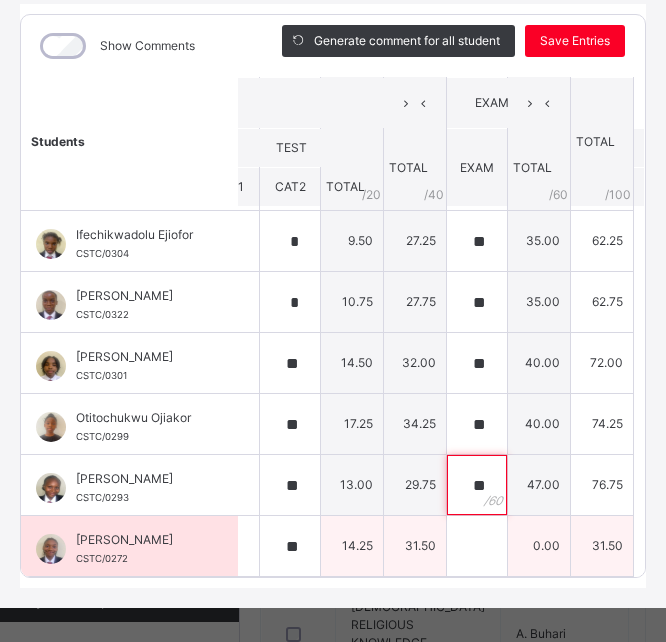 type on "**" 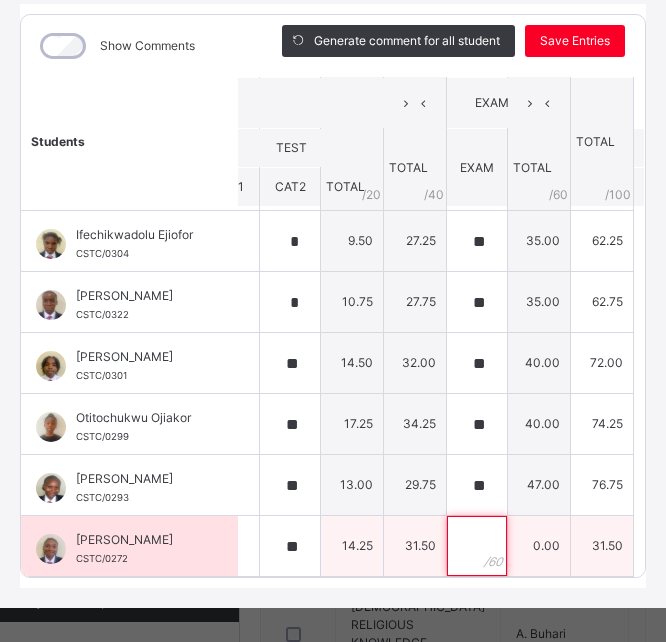 click at bounding box center (477, 546) 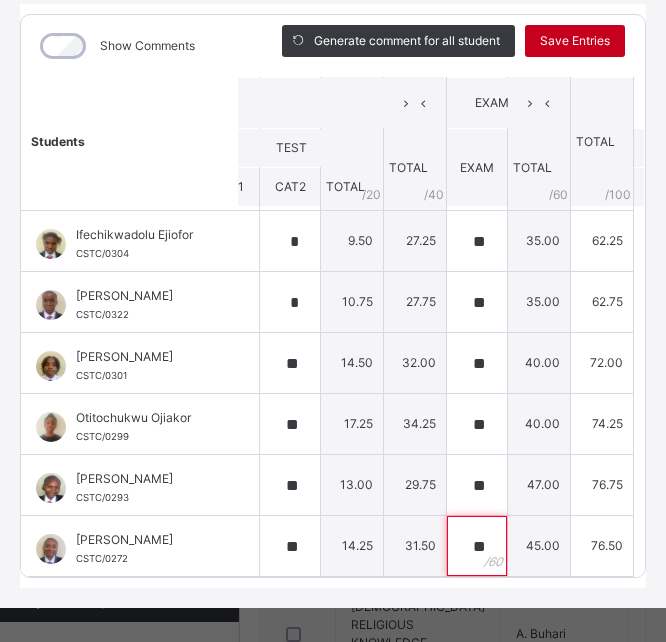 type on "**" 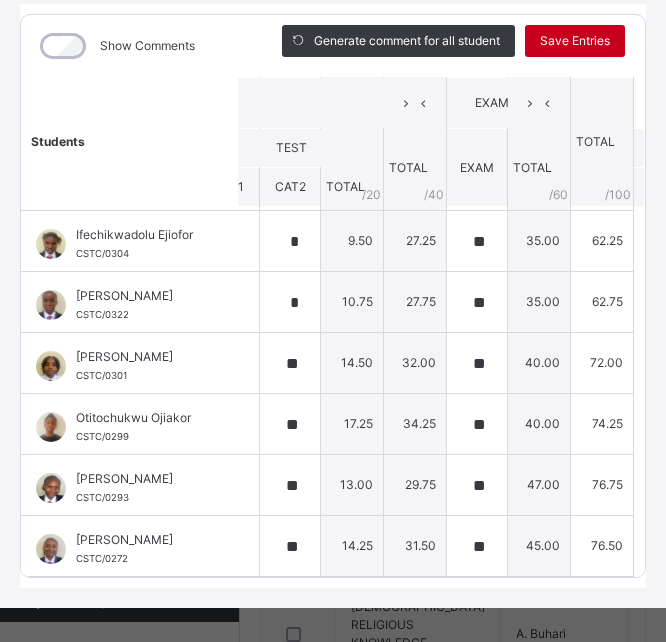 click on "Save Entries" at bounding box center [575, 41] 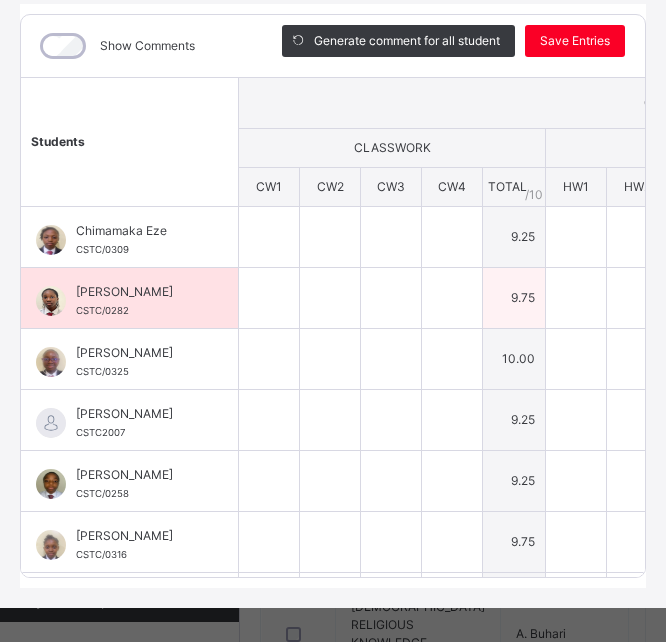 type on "**" 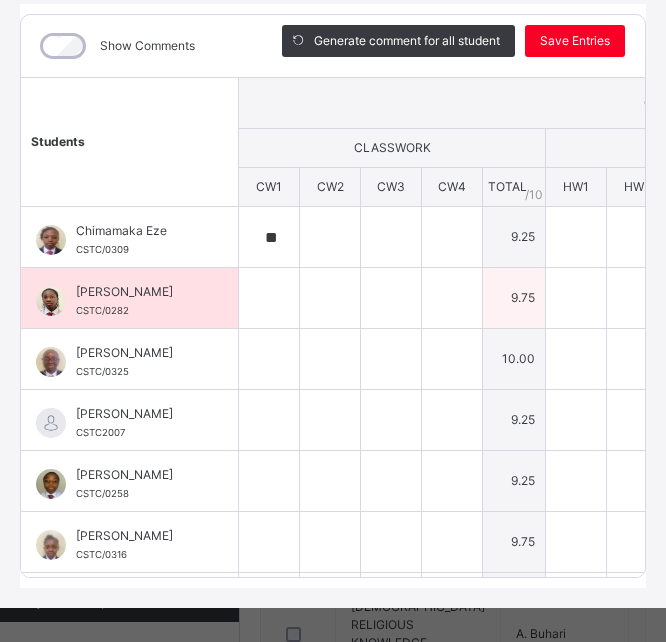 type on "*" 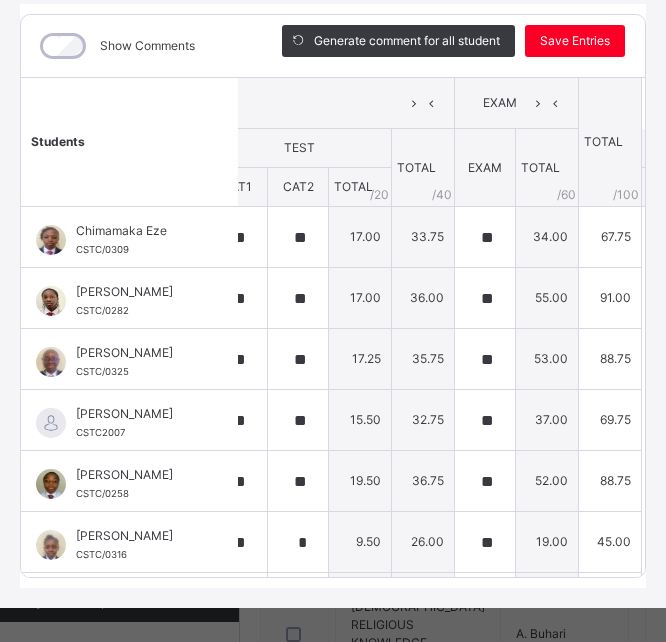 scroll, scrollTop: 0, scrollLeft: 654, axis: horizontal 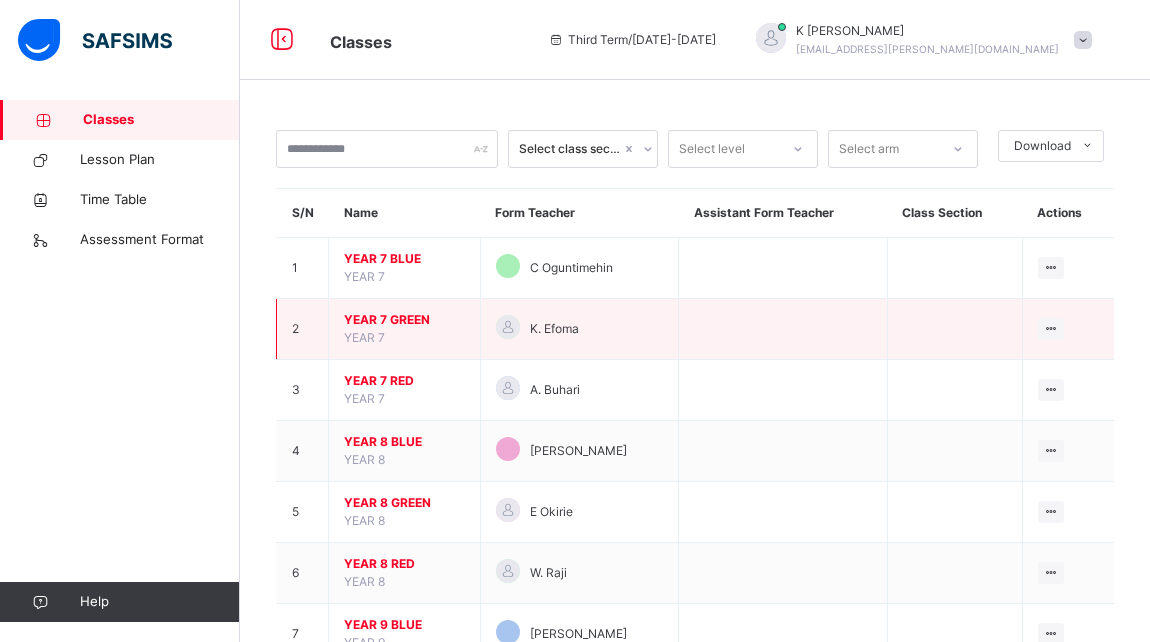 click on "YEAR 7   GREEN" at bounding box center [404, 320] 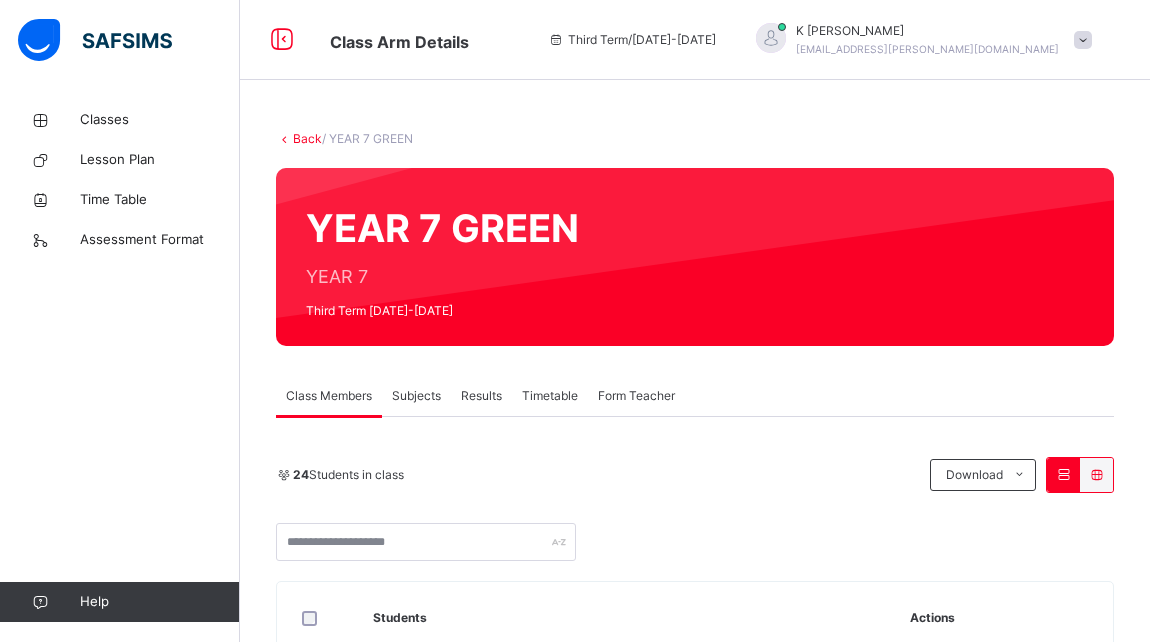 click on "Subjects" at bounding box center [416, 396] 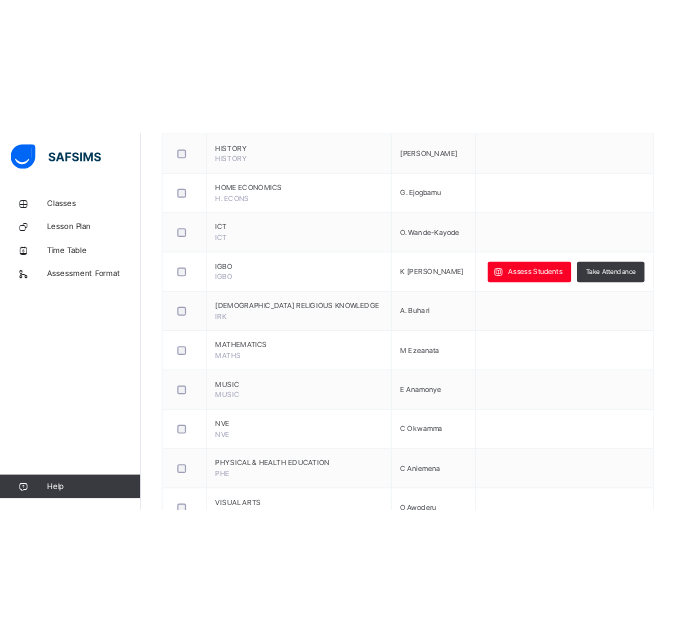 scroll, scrollTop: 1178, scrollLeft: 0, axis: vertical 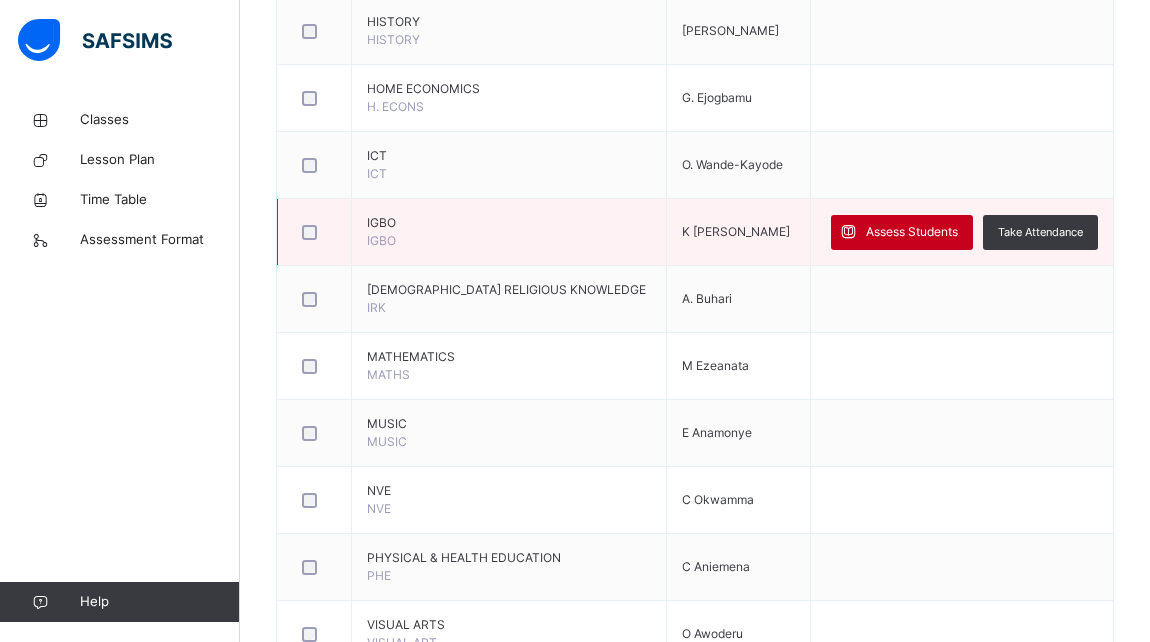 click on "Assess Students" at bounding box center [902, 232] 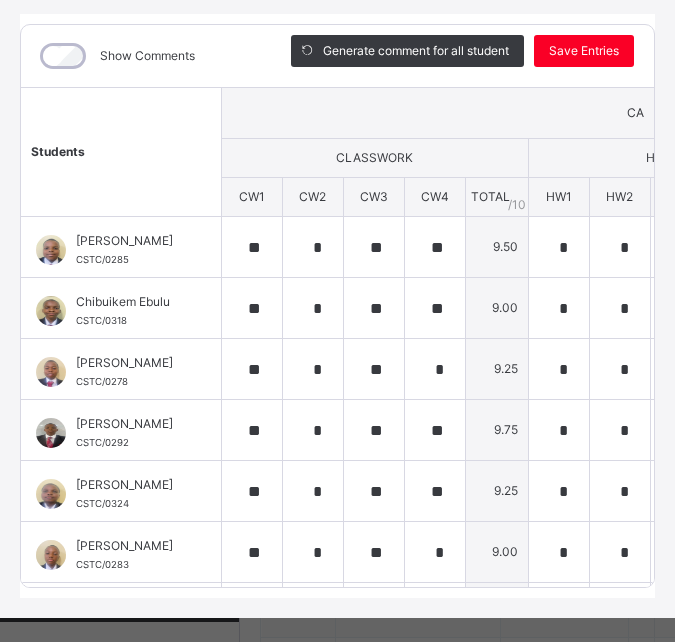 scroll, scrollTop: 254, scrollLeft: 0, axis: vertical 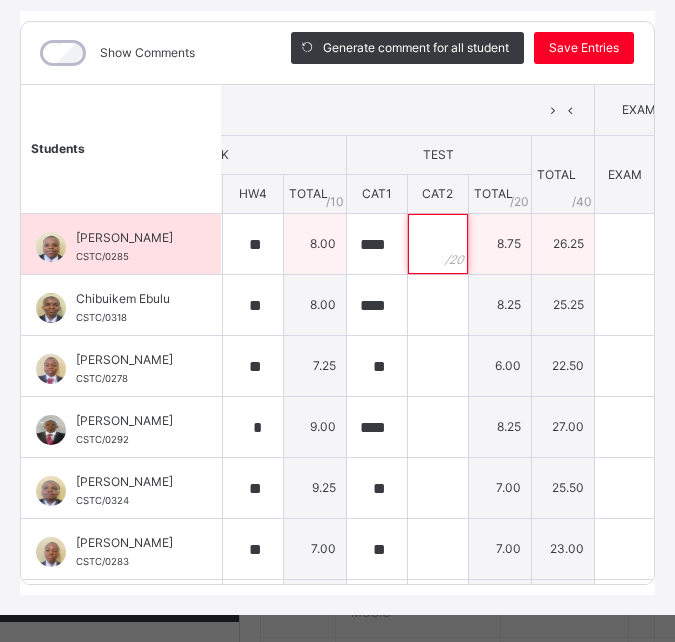 click at bounding box center (438, 244) 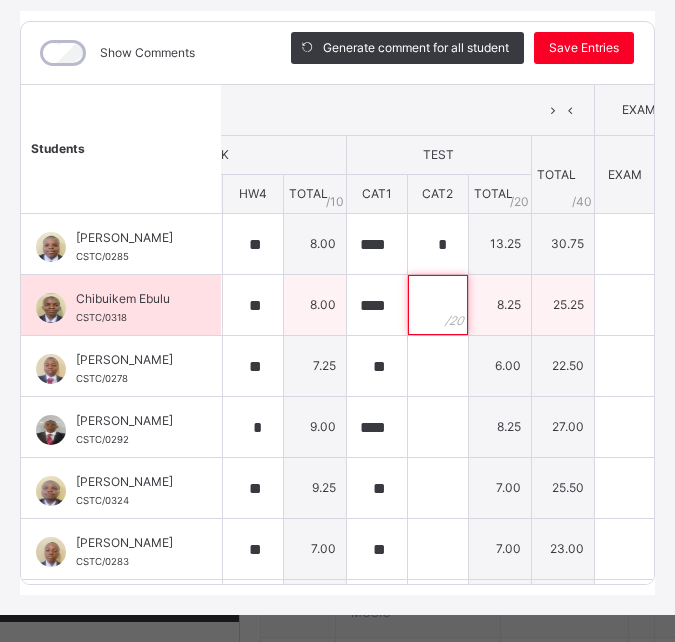 click at bounding box center (438, 305) 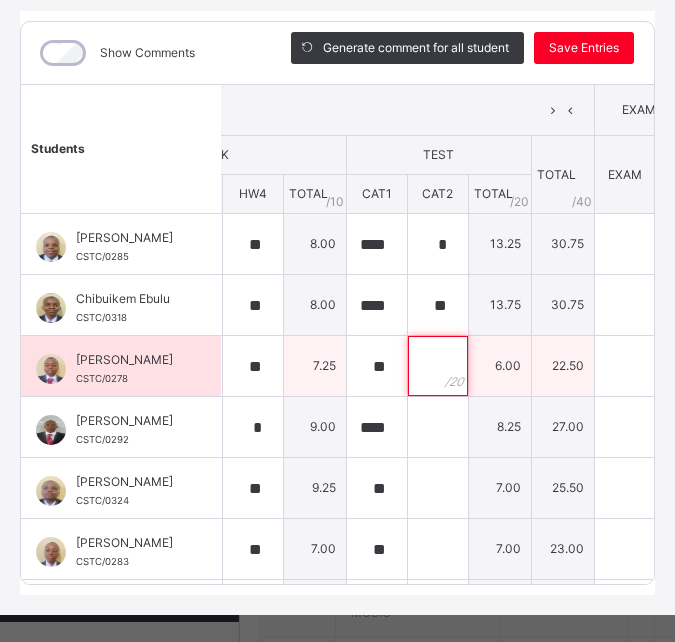 click at bounding box center (438, 366) 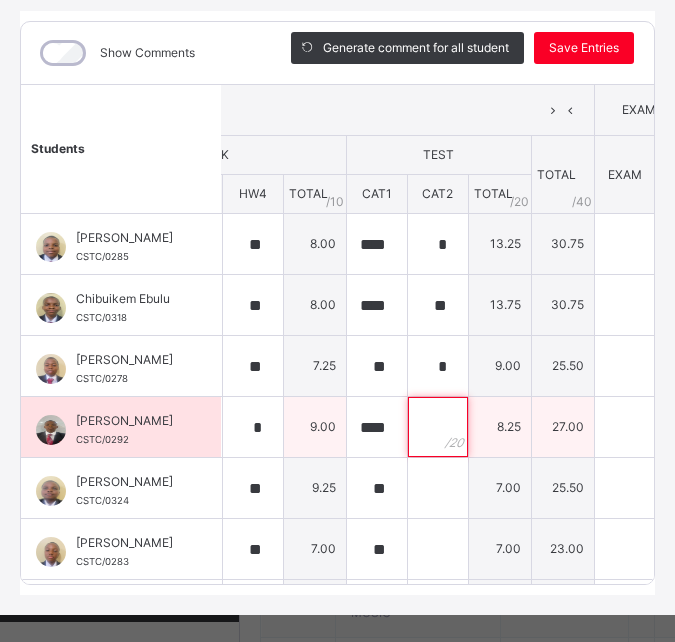 click at bounding box center (438, 427) 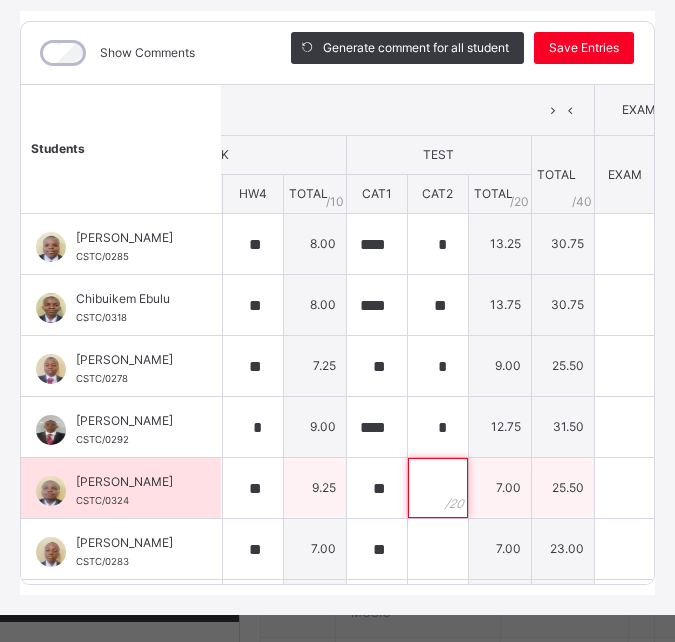 click at bounding box center (438, 488) 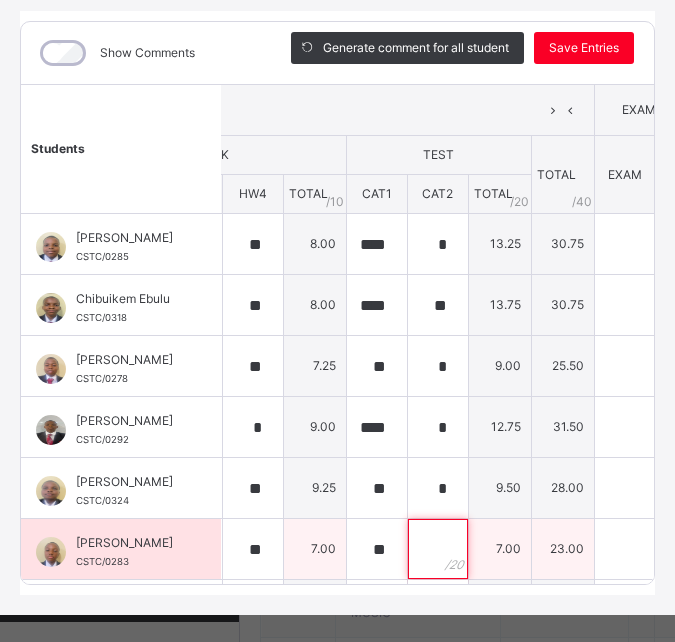 click at bounding box center [438, 549] 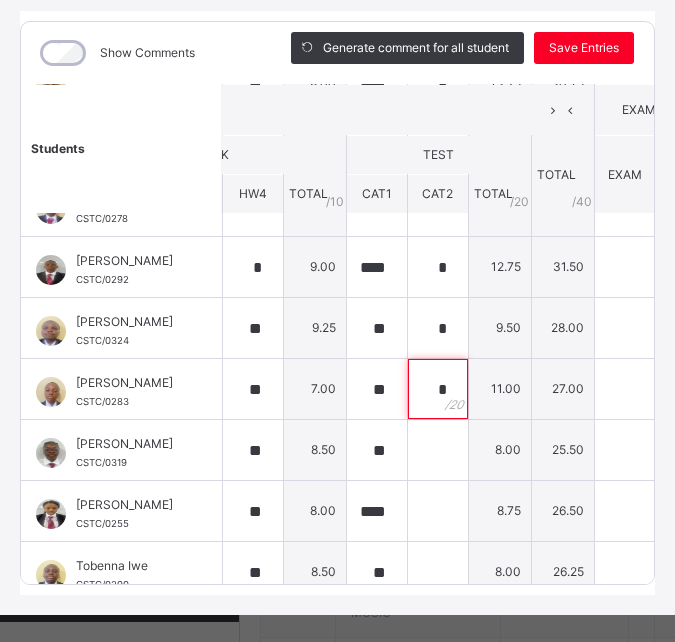 scroll, scrollTop: 194, scrollLeft: 489, axis: both 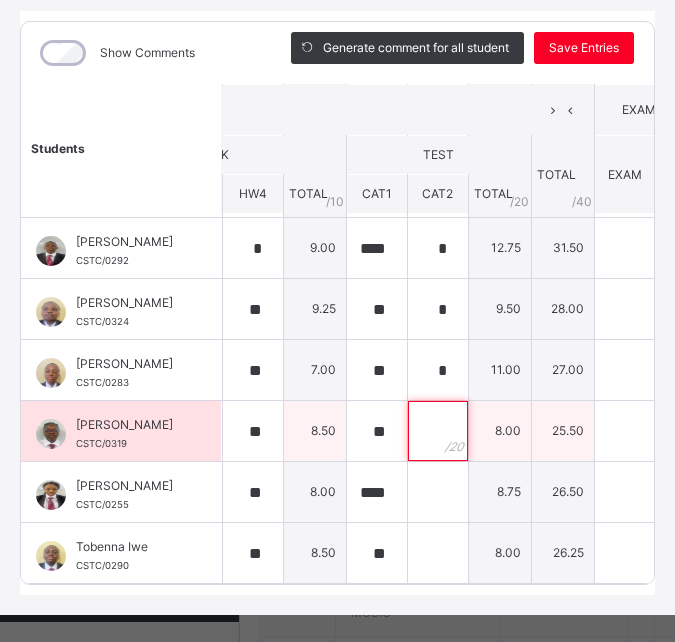 click at bounding box center (438, 431) 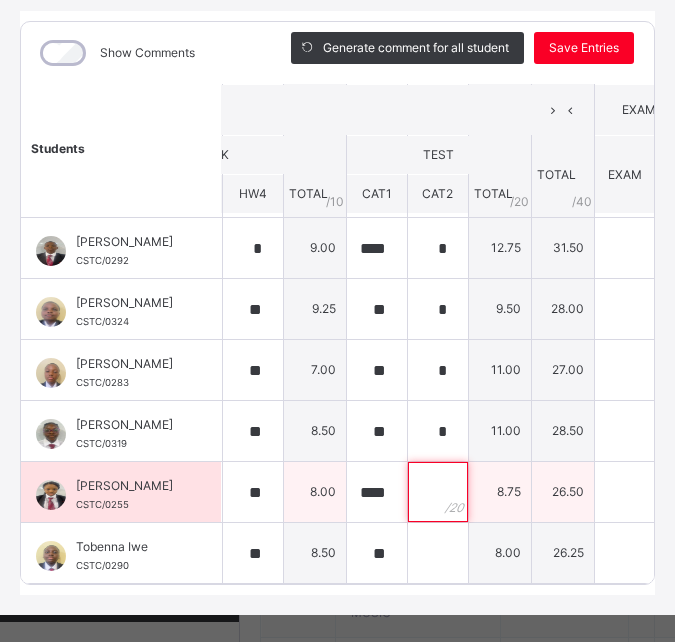 click at bounding box center (438, 492) 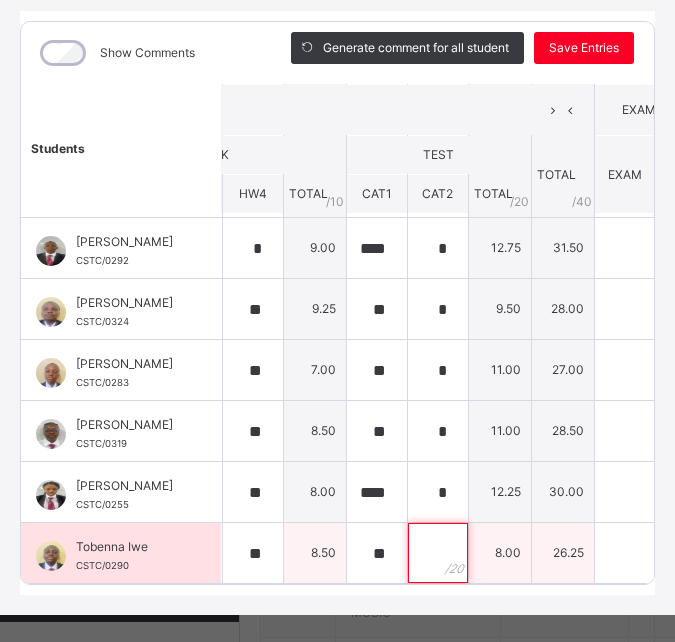 click at bounding box center [438, 553] 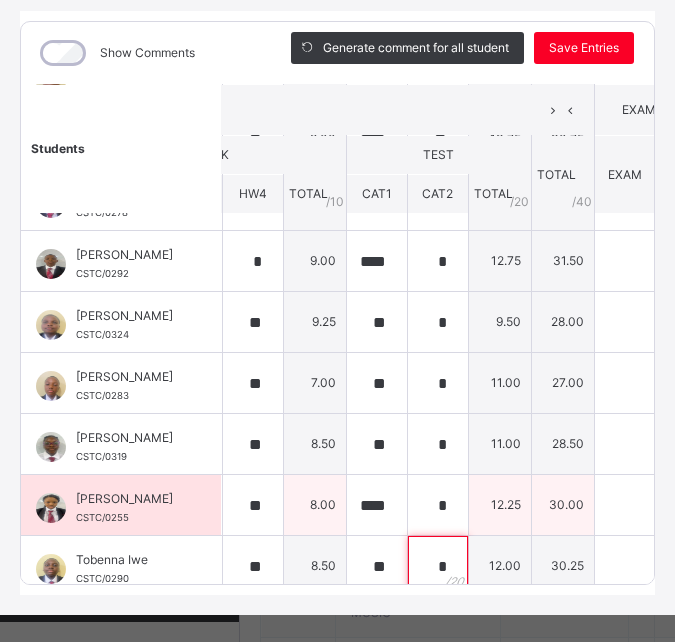 scroll, scrollTop: 164, scrollLeft: 489, axis: both 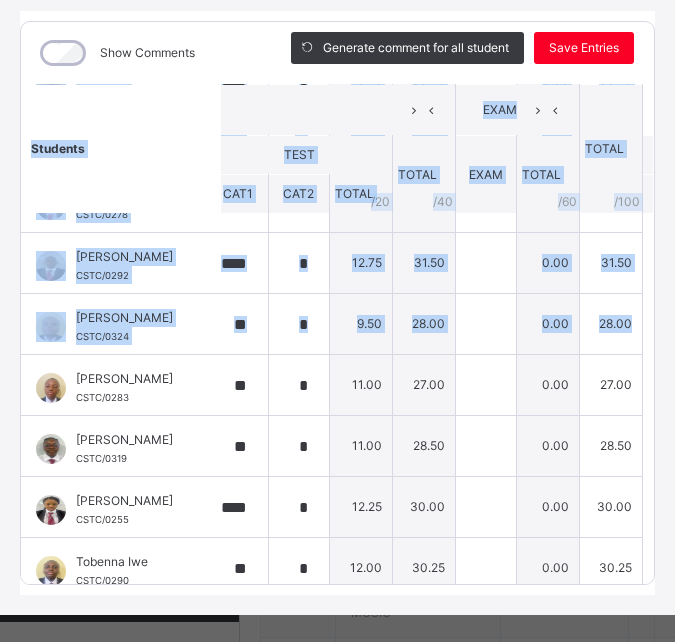 drag, startPoint x: 661, startPoint y: 306, endPoint x: 656, endPoint y: 221, distance: 85.146935 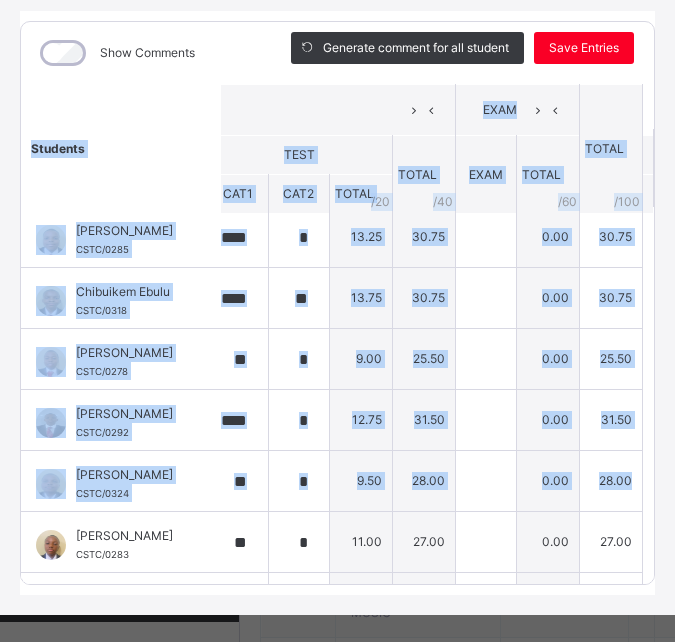 scroll, scrollTop: 0, scrollLeft: 663, axis: horizontal 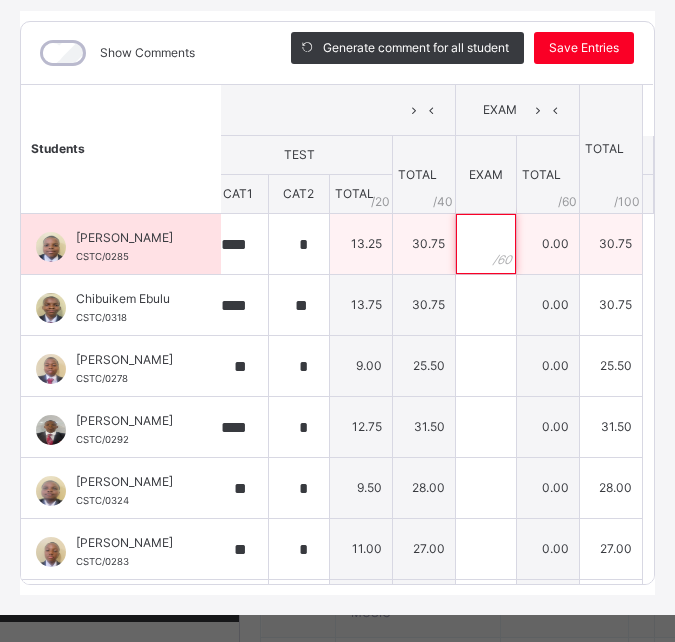 click at bounding box center (486, 244) 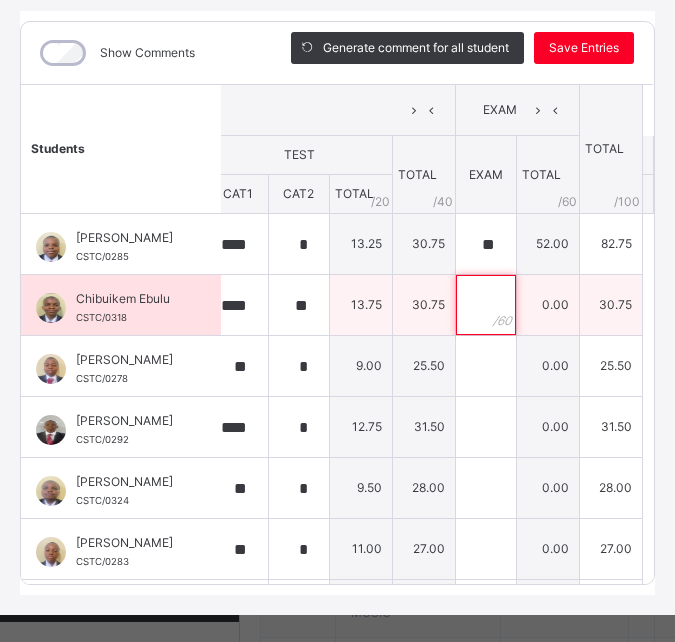 click at bounding box center [486, 305] 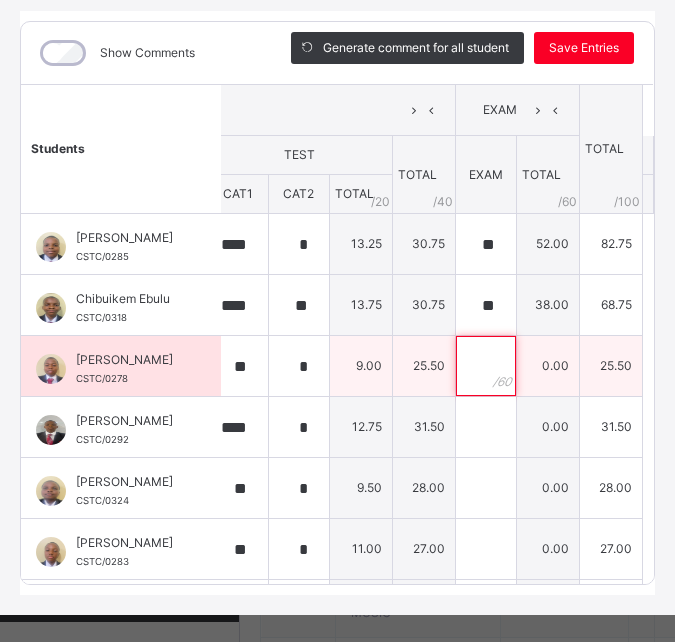 click at bounding box center (486, 366) 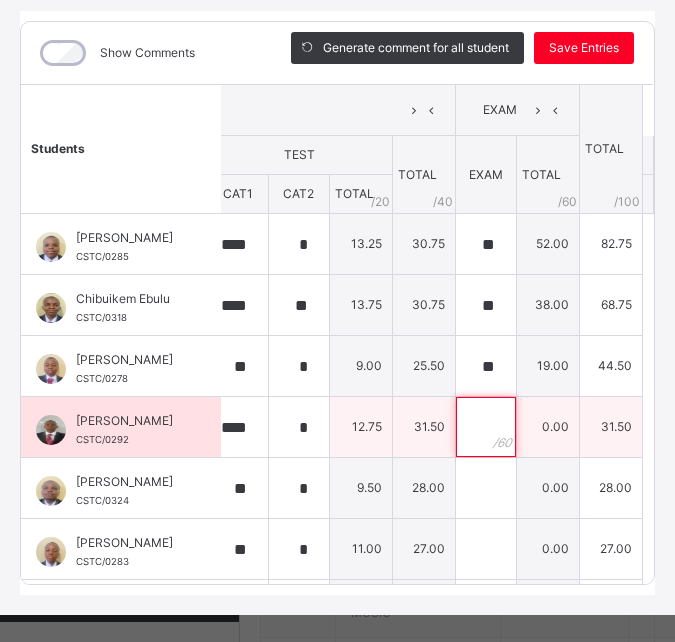 click at bounding box center (486, 427) 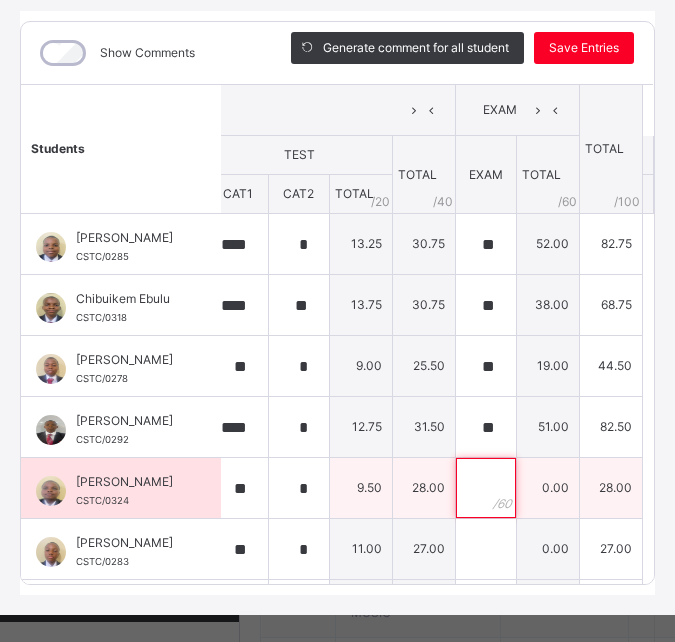 click at bounding box center [486, 488] 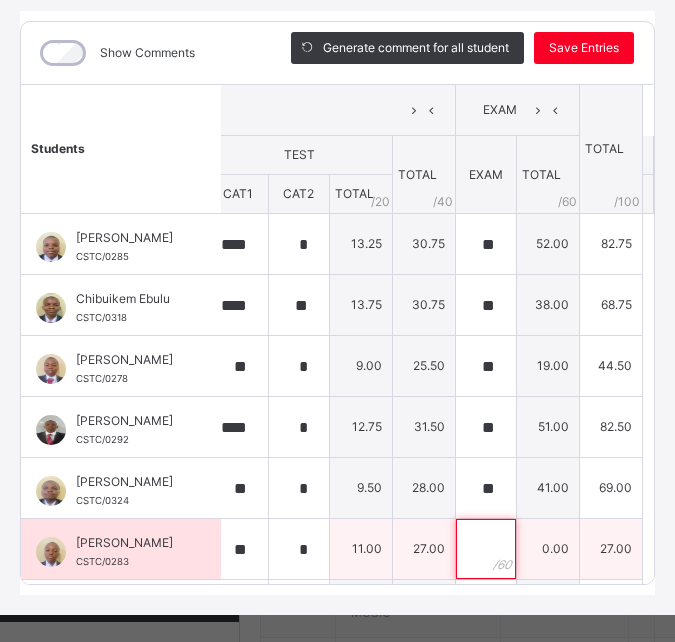 click at bounding box center (486, 549) 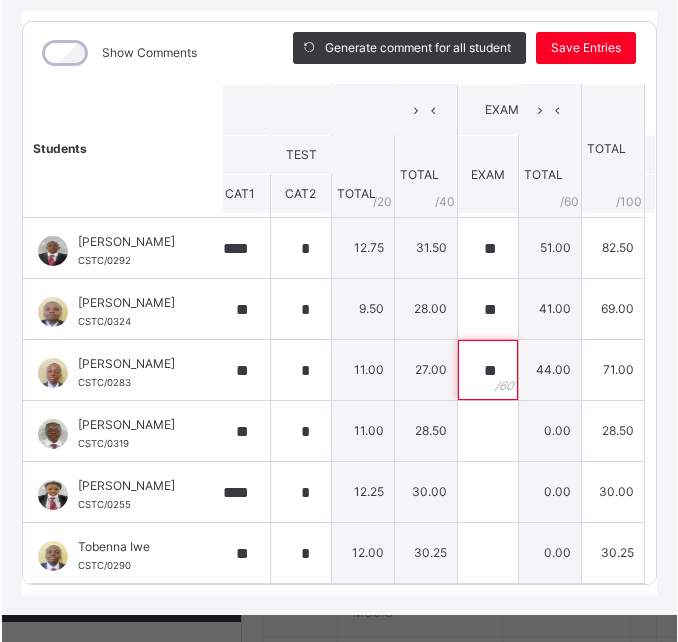 scroll, scrollTop: 194, scrollLeft: 663, axis: both 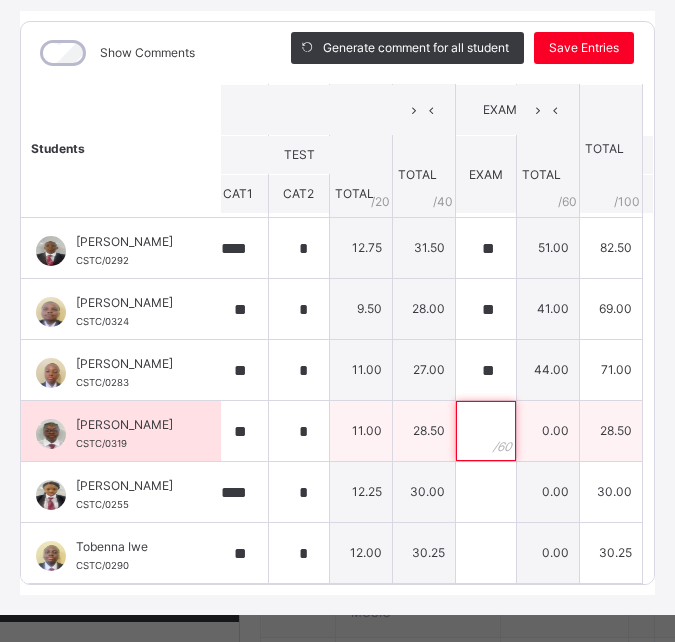 click at bounding box center [486, 431] 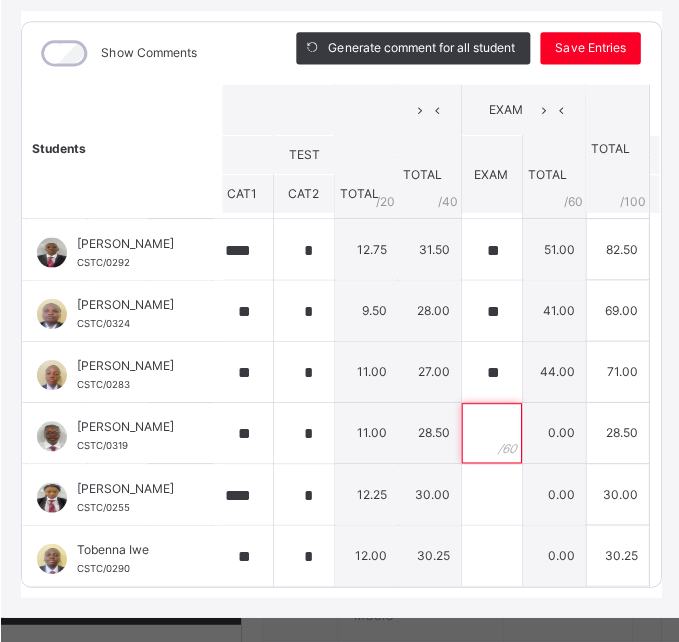 scroll, scrollTop: 254, scrollLeft: 16, axis: both 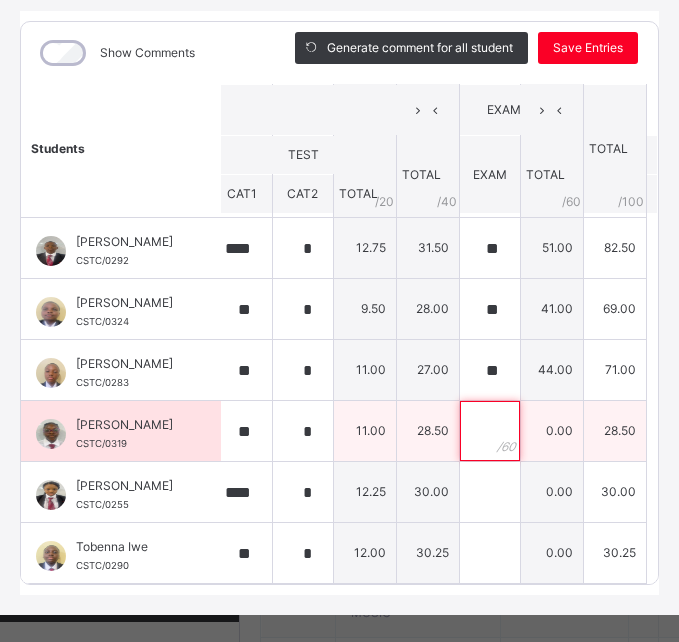 click at bounding box center [490, 431] 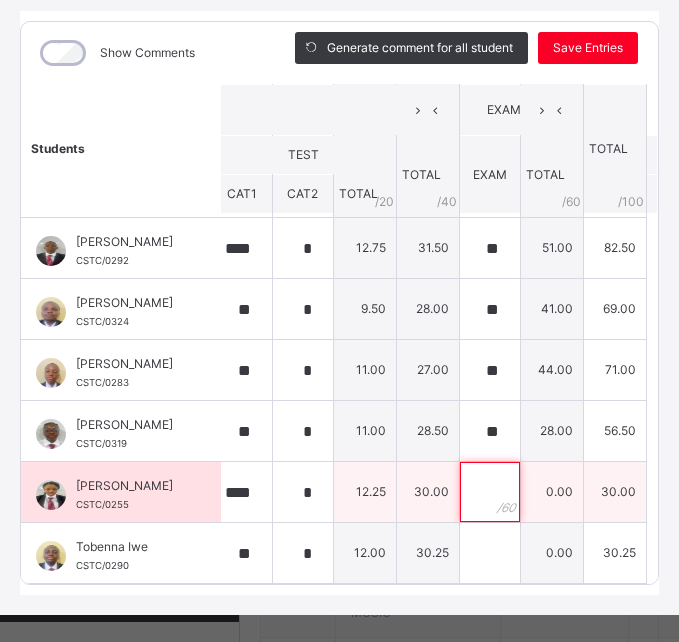 click at bounding box center (490, 492) 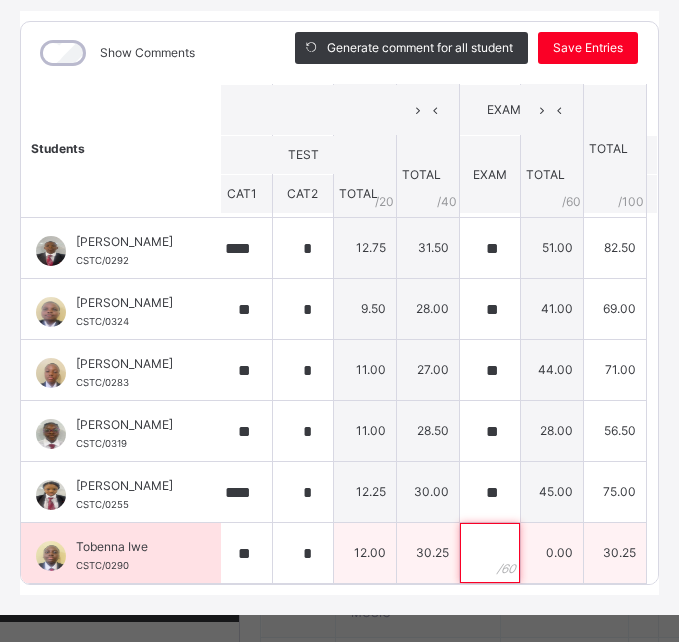 click at bounding box center (490, 553) 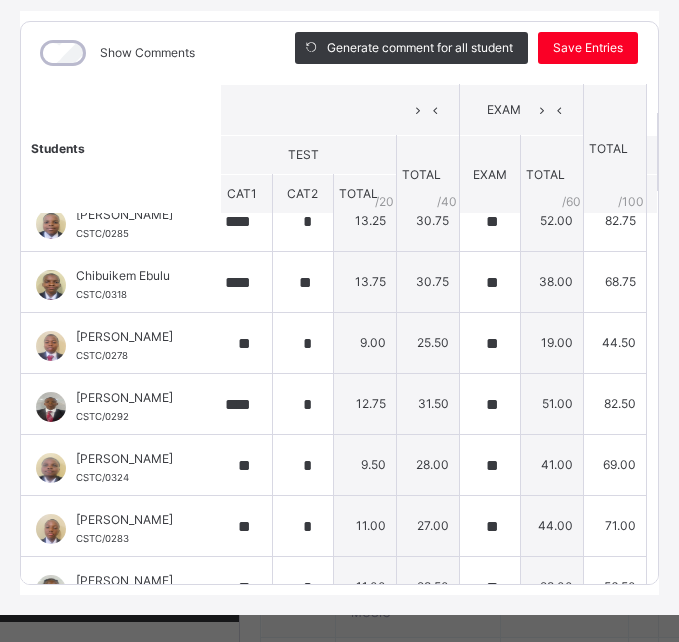 scroll, scrollTop: 0, scrollLeft: 659, axis: horizontal 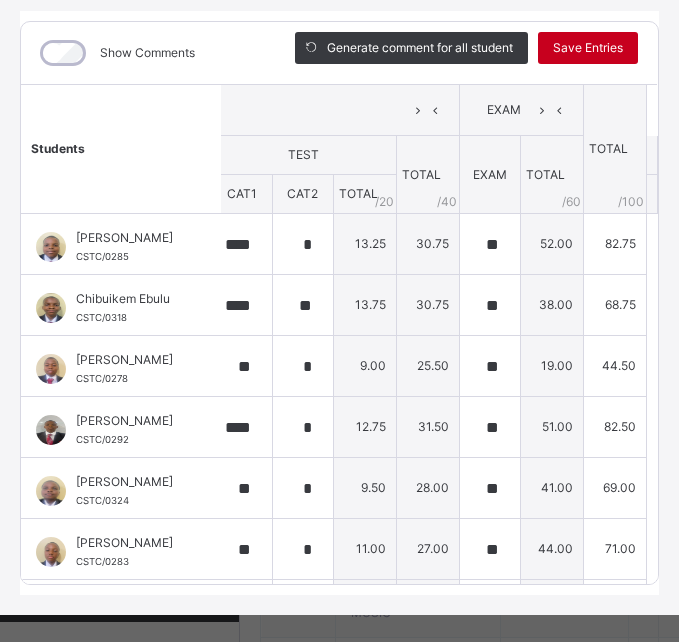click on "Save Entries" at bounding box center [588, 48] 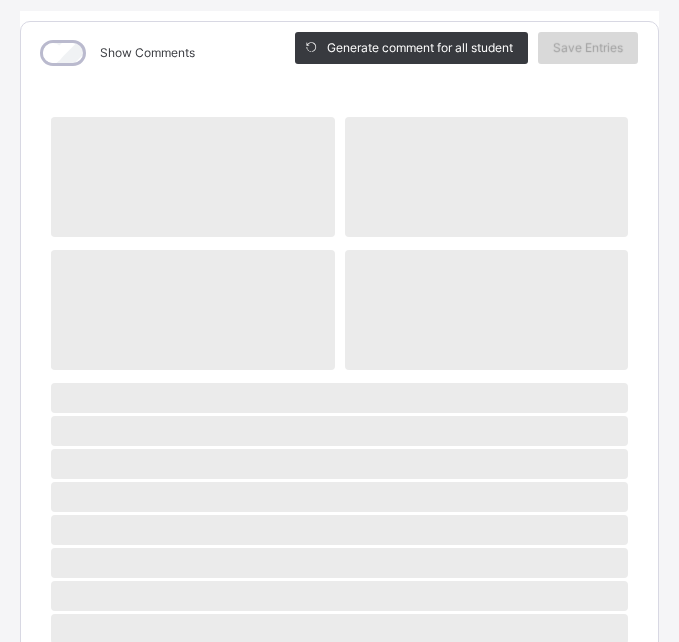 scroll, scrollTop: 254, scrollLeft: 0, axis: vertical 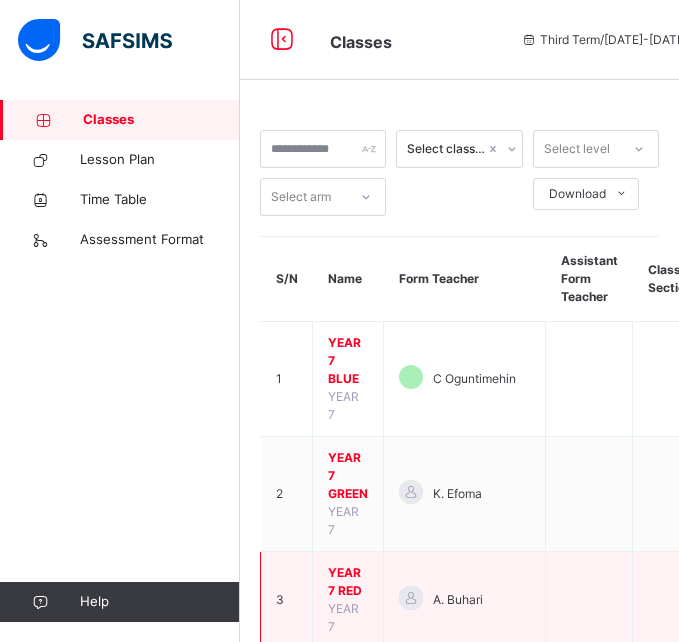 click on "YEAR 7   RED" at bounding box center (348, 582) 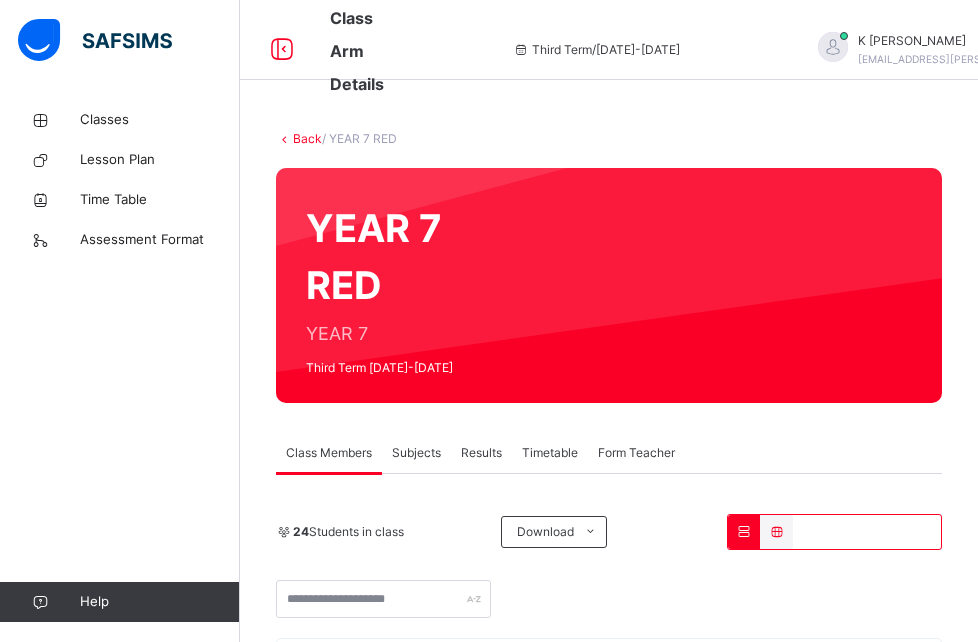 click on "Subjects" at bounding box center (416, 453) 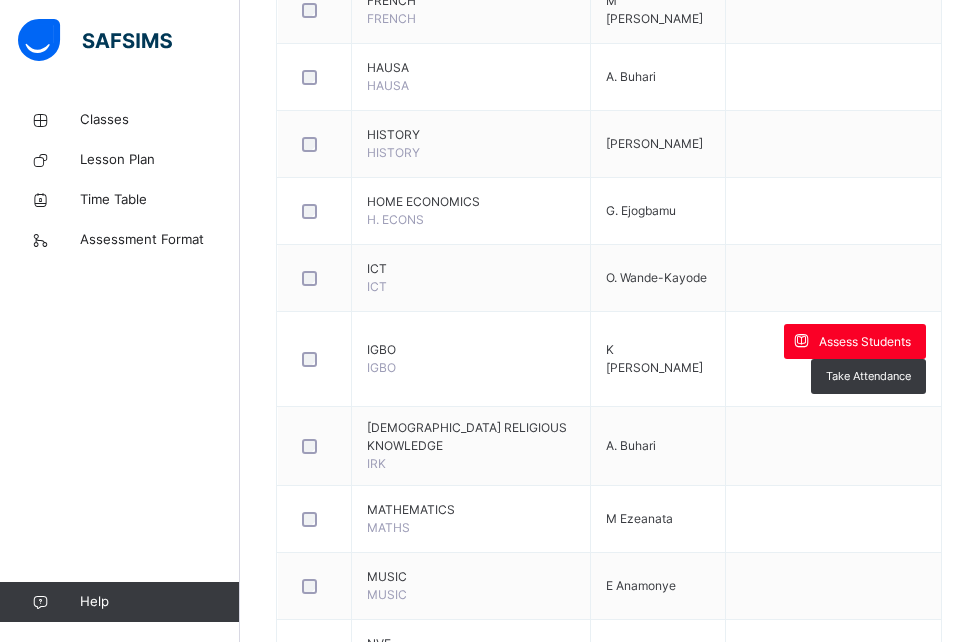 scroll, scrollTop: 1136, scrollLeft: 0, axis: vertical 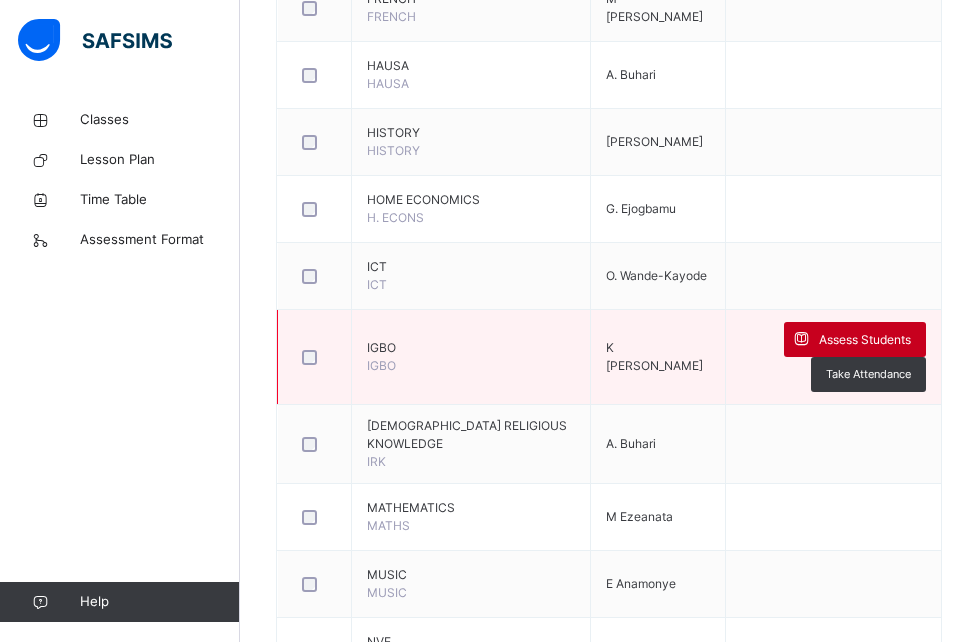 click on "Assess Students" at bounding box center (865, 340) 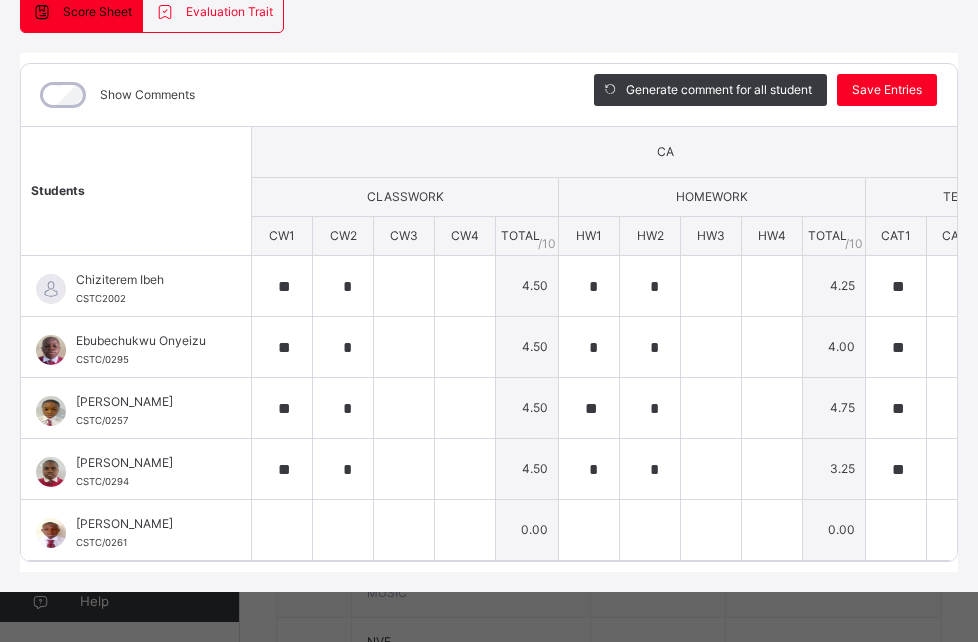 scroll, scrollTop: 234, scrollLeft: 0, axis: vertical 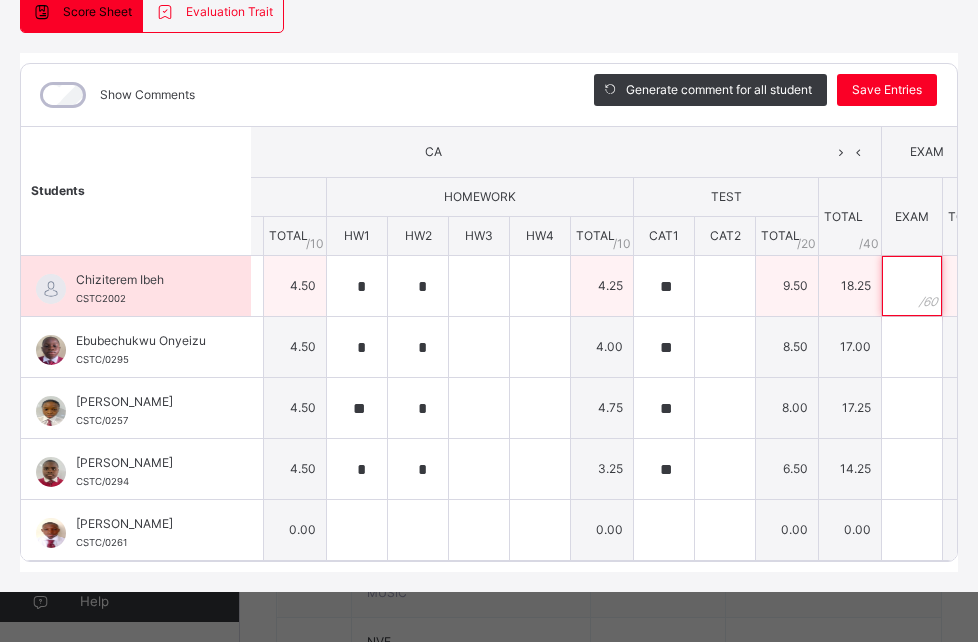 click at bounding box center [912, 286] 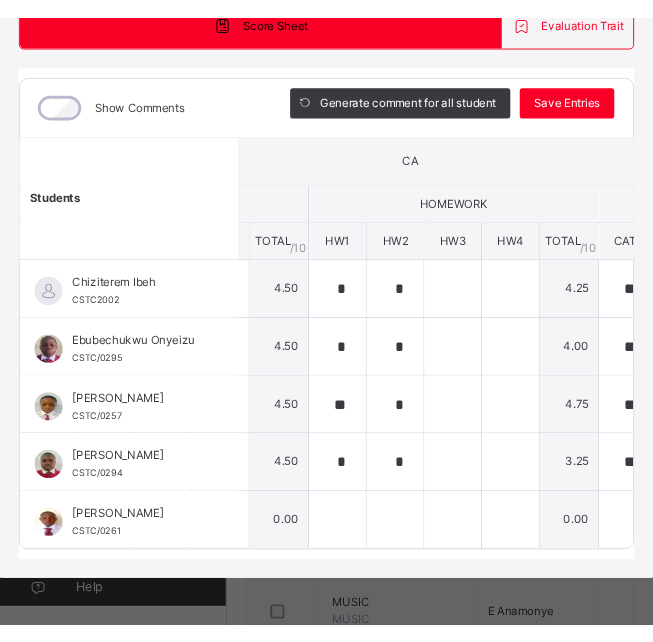 scroll, scrollTop: 219, scrollLeft: 0, axis: vertical 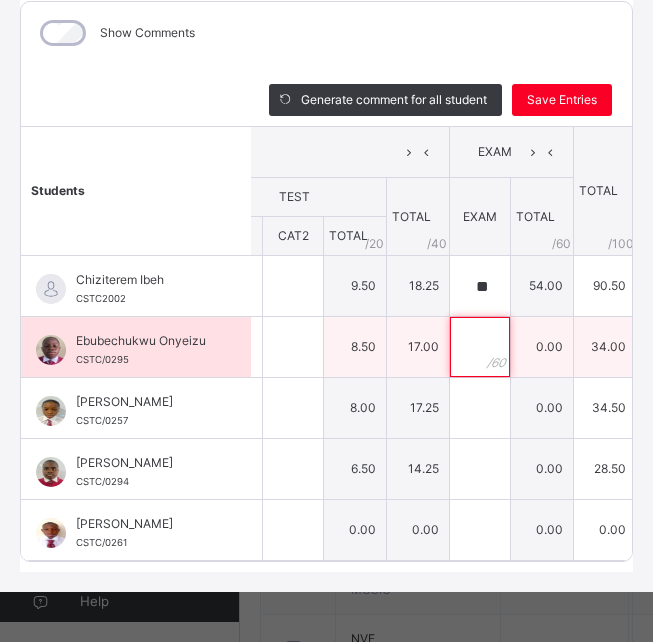 click at bounding box center (480, 347) 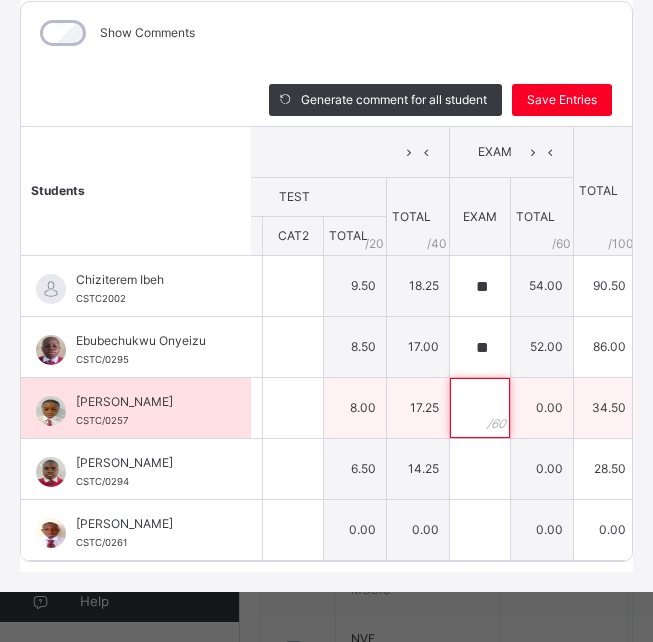click at bounding box center (480, 408) 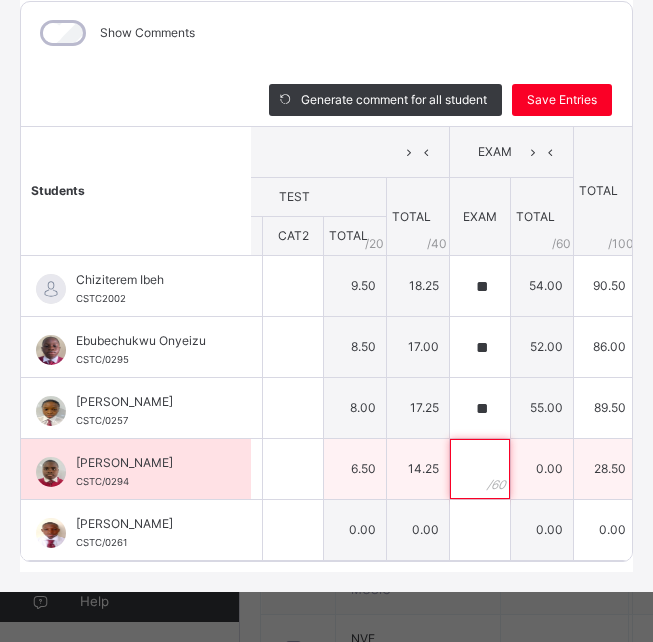 click at bounding box center [480, 469] 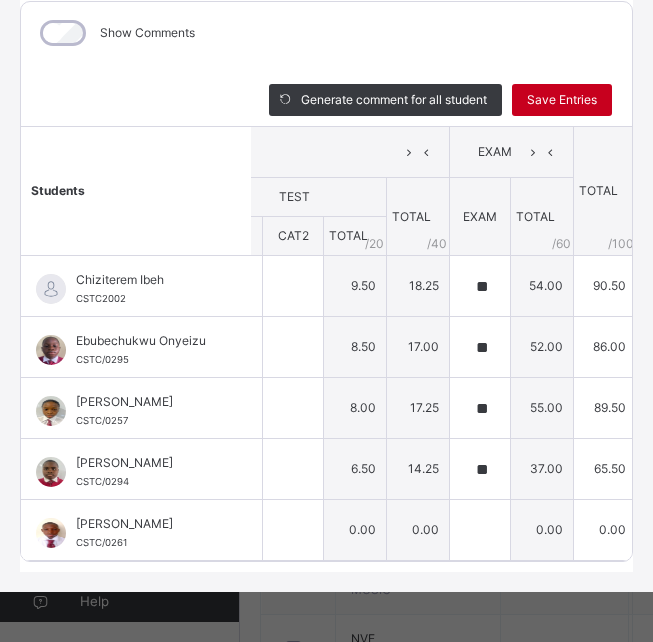 click on "Save Entries" at bounding box center [562, 100] 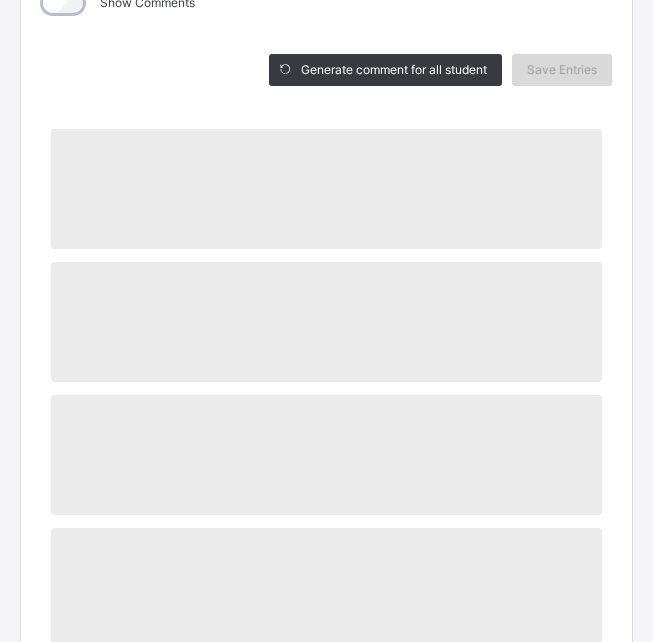 scroll, scrollTop: 394, scrollLeft: 0, axis: vertical 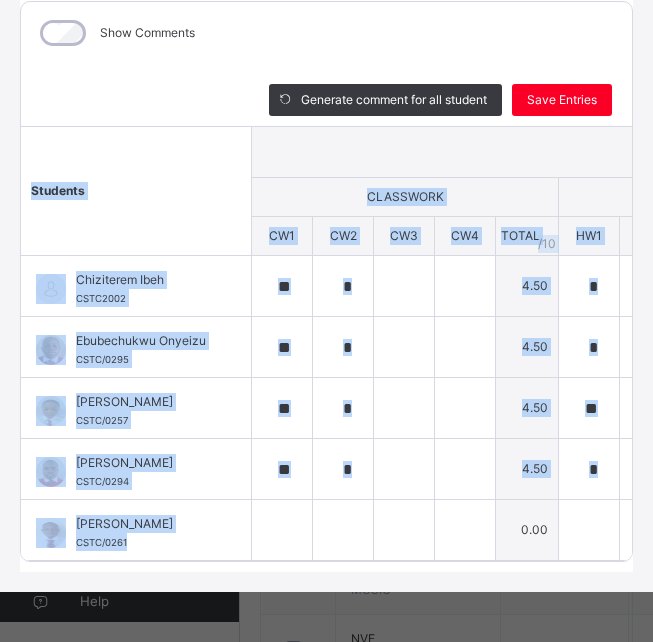 drag, startPoint x: 146, startPoint y: 530, endPoint x: 370, endPoint y: 548, distance: 224.72205 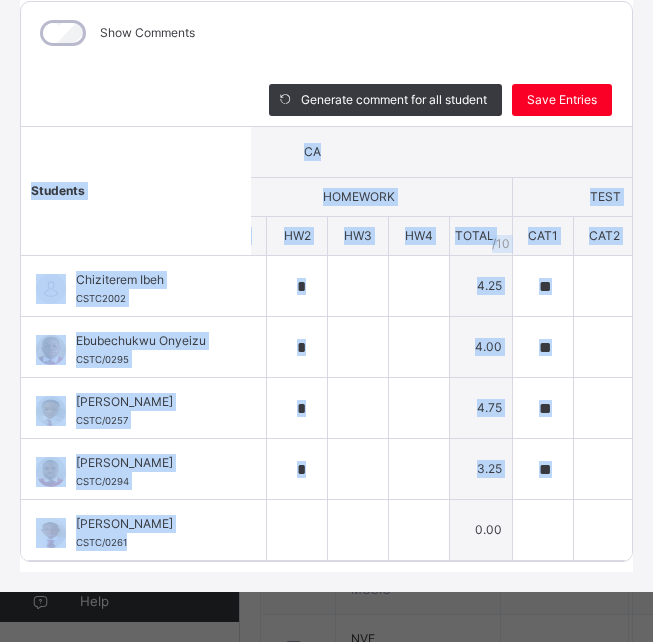 scroll, scrollTop: 0, scrollLeft: 326, axis: horizontal 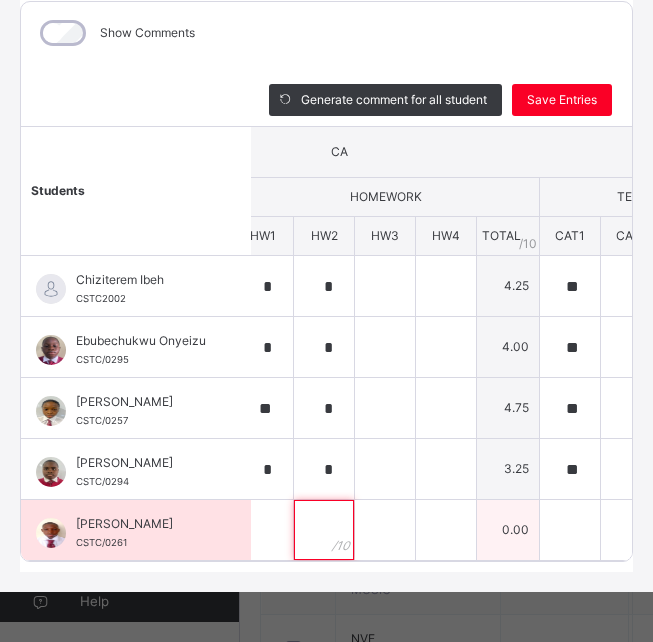 click at bounding box center [324, 530] 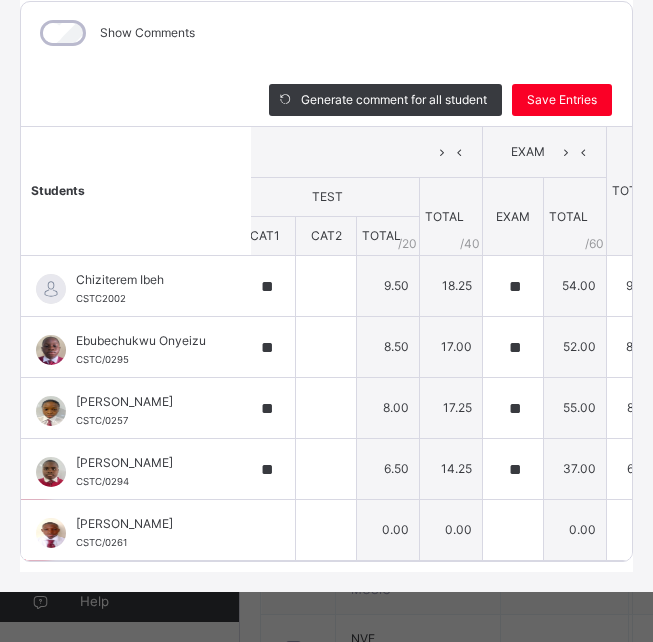 scroll, scrollTop: 0, scrollLeft: 664, axis: horizontal 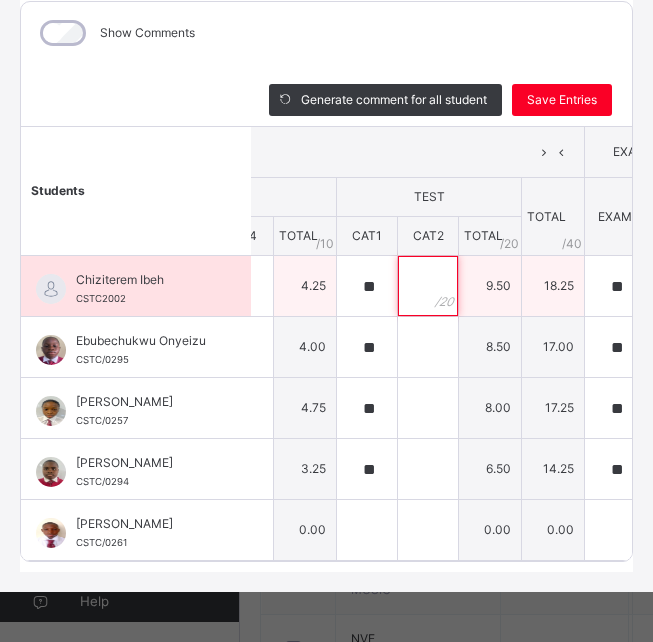 click at bounding box center [428, 286] 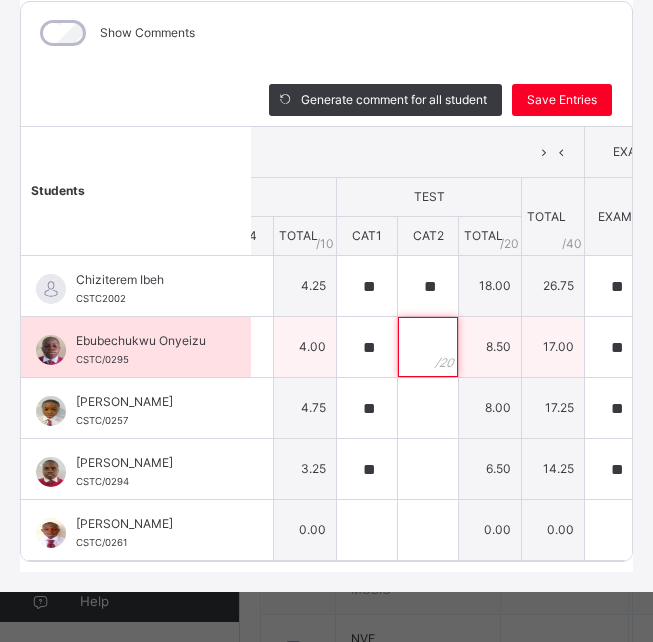 click at bounding box center (428, 347) 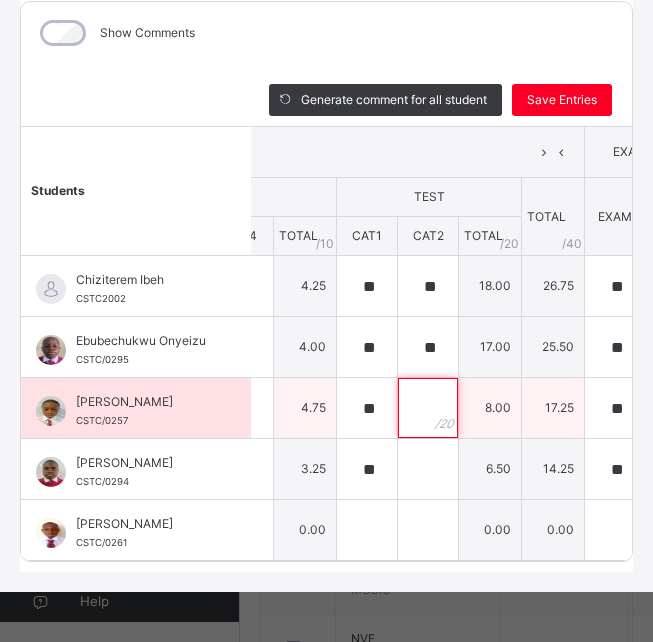 click at bounding box center (428, 408) 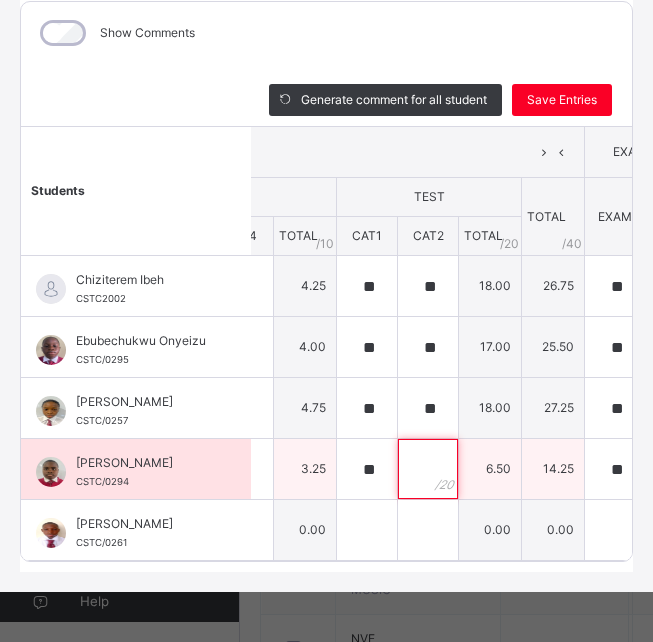 click at bounding box center (428, 469) 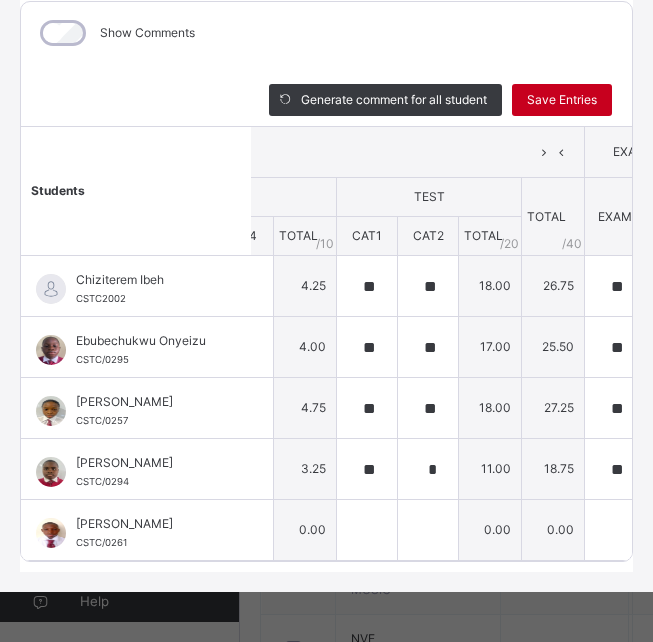 click on "Save Entries" at bounding box center [562, 100] 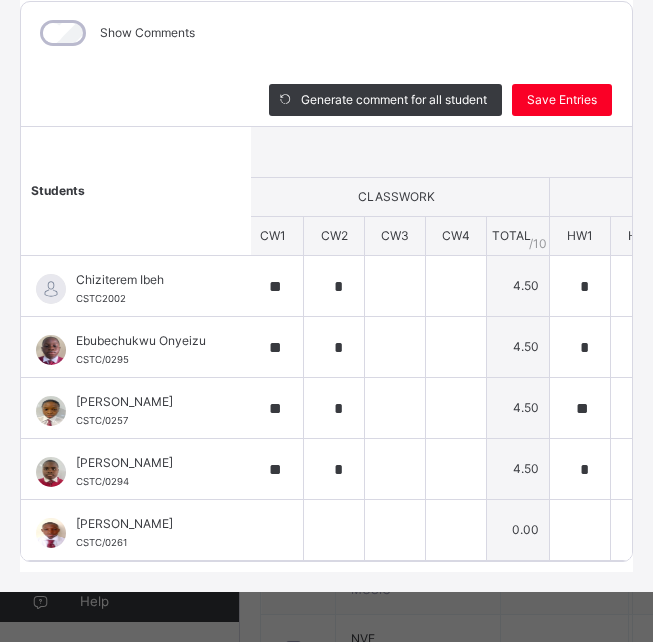 scroll, scrollTop: 0, scrollLeft: 6, axis: horizontal 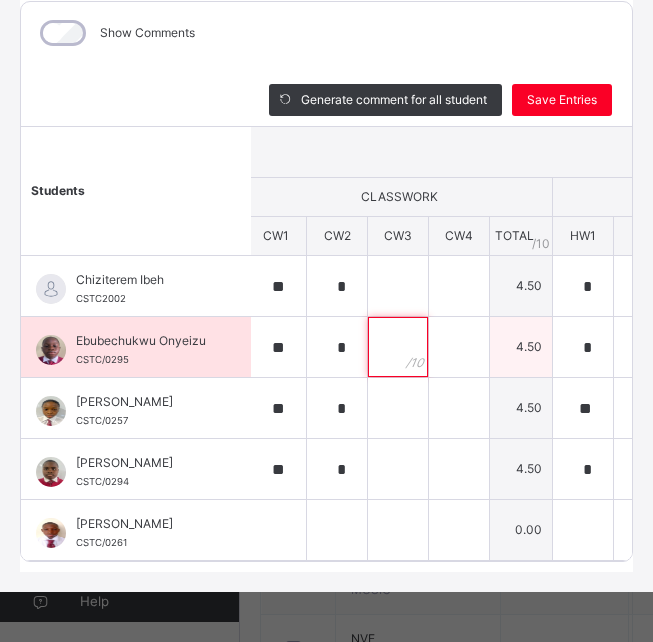 click at bounding box center (398, 347) 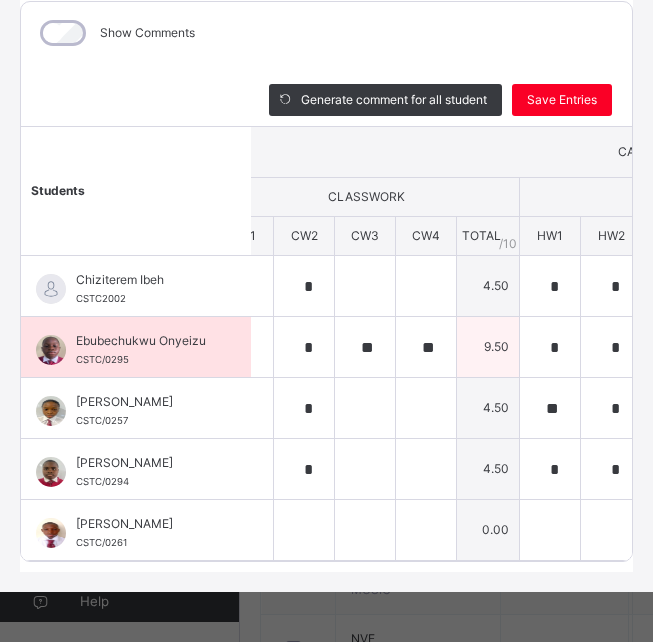 scroll, scrollTop: 0, scrollLeft: 379, axis: horizontal 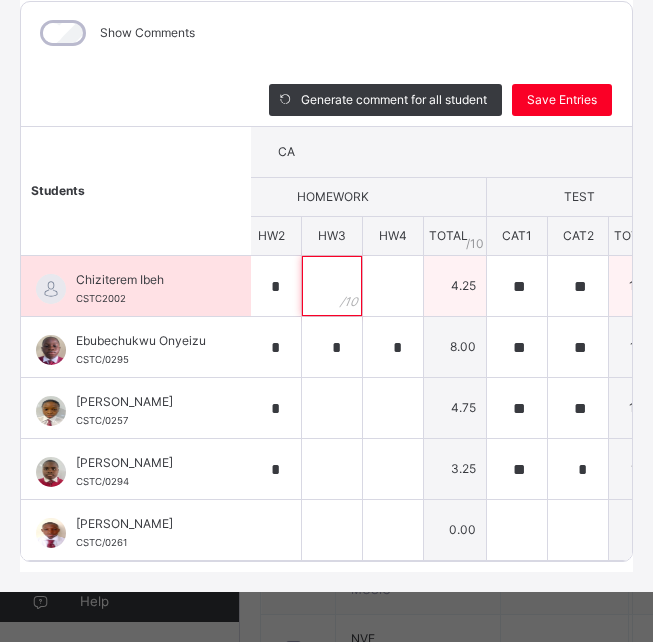 click at bounding box center (332, 286) 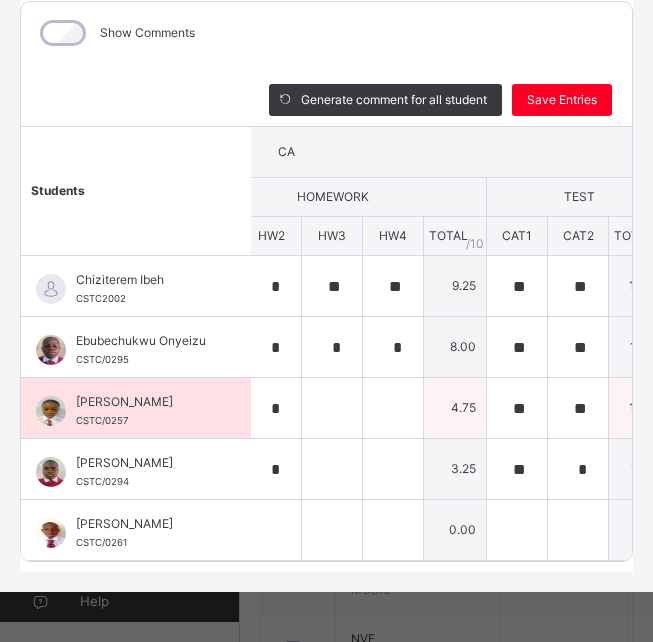 scroll, scrollTop: 0, scrollLeft: 664, axis: horizontal 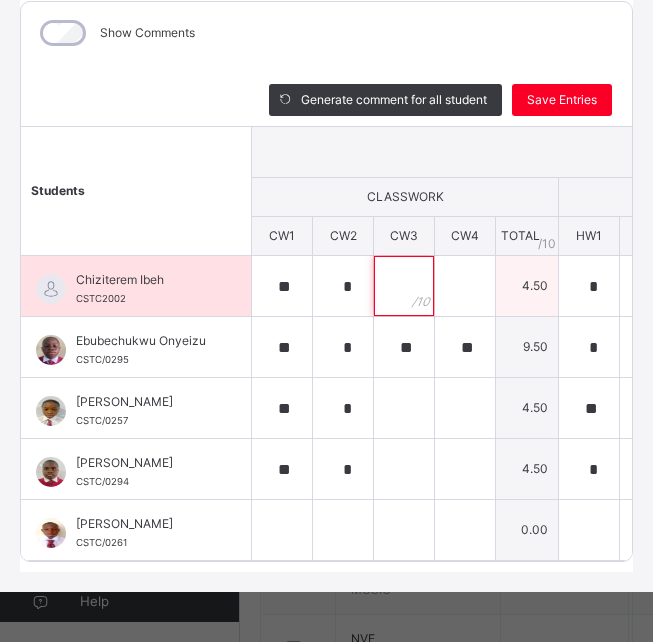 click at bounding box center (404, 286) 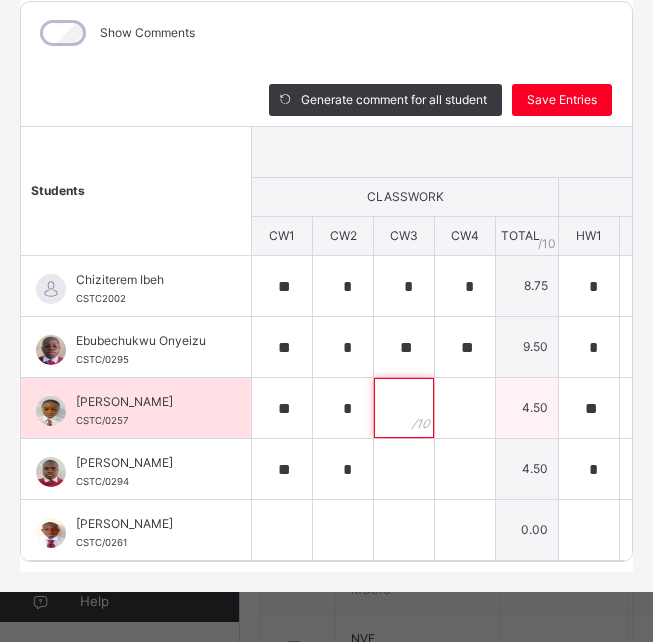 click at bounding box center [404, 408] 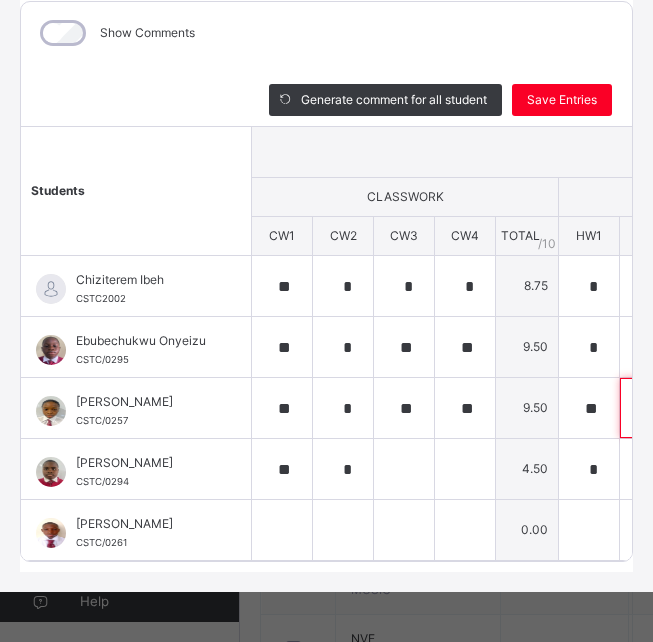 scroll, scrollTop: 0, scrollLeft: 39, axis: horizontal 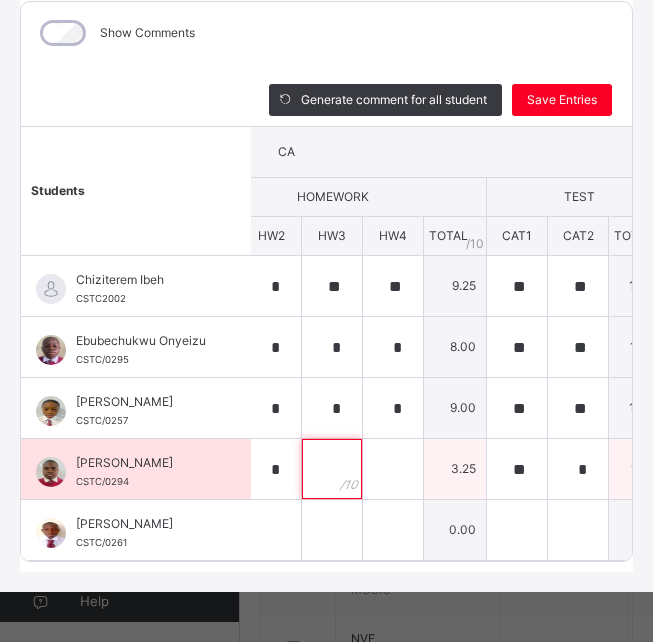 click at bounding box center [332, 469] 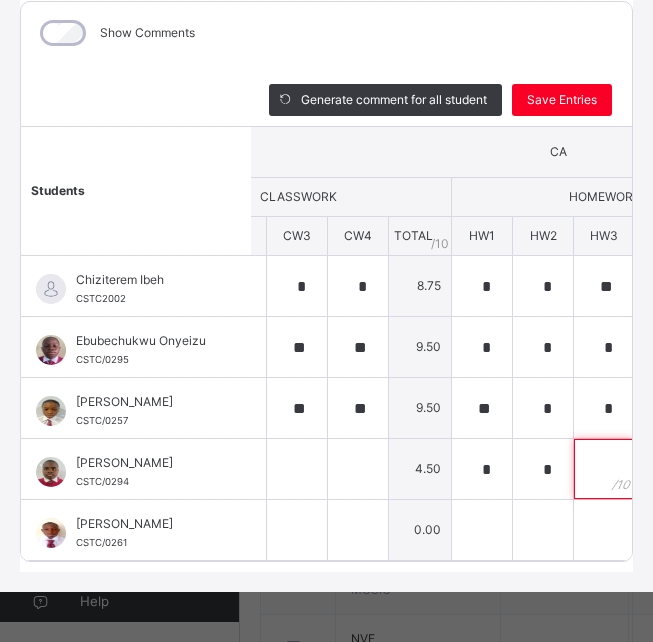scroll, scrollTop: 0, scrollLeft: 0, axis: both 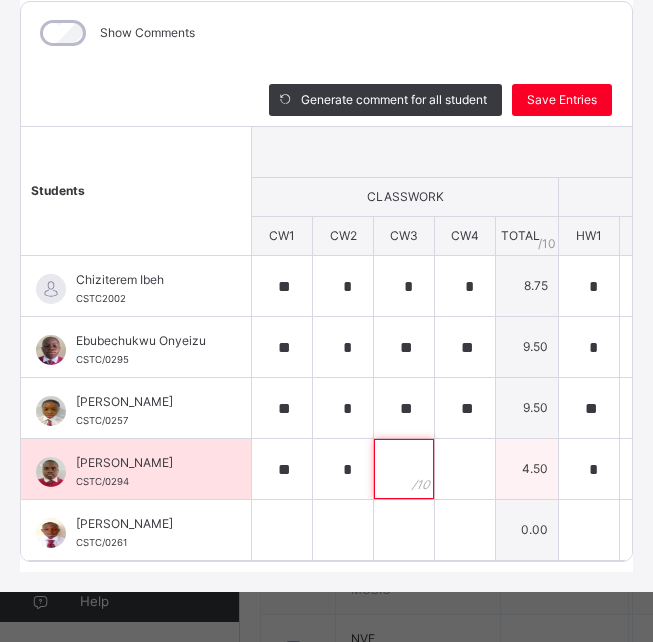 click at bounding box center [404, 469] 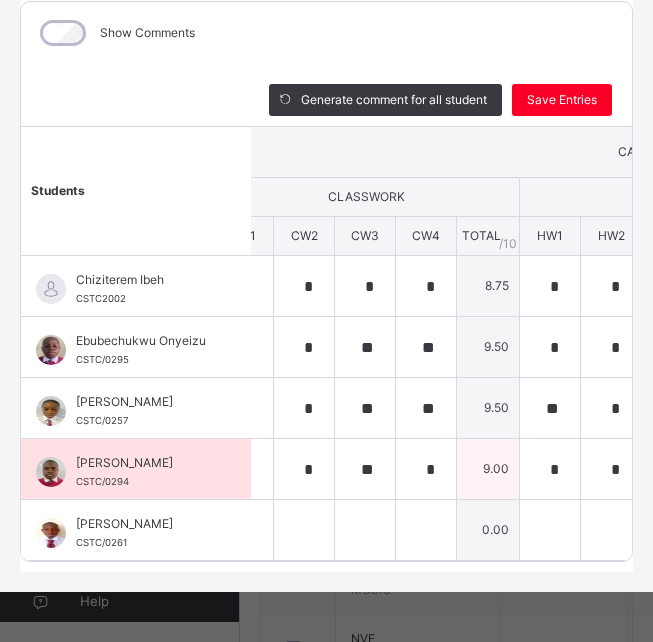 scroll, scrollTop: 0, scrollLeft: 379, axis: horizontal 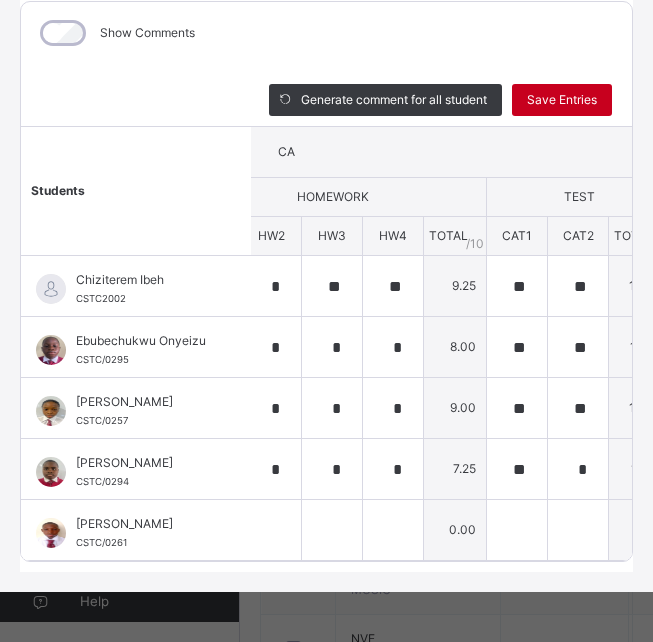 click on "Save Entries" at bounding box center (562, 100) 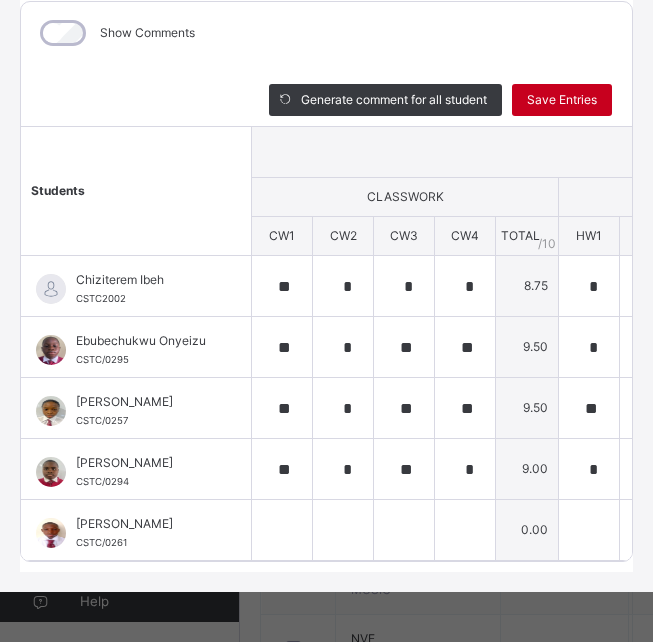 click on "Save Entries" at bounding box center (562, 100) 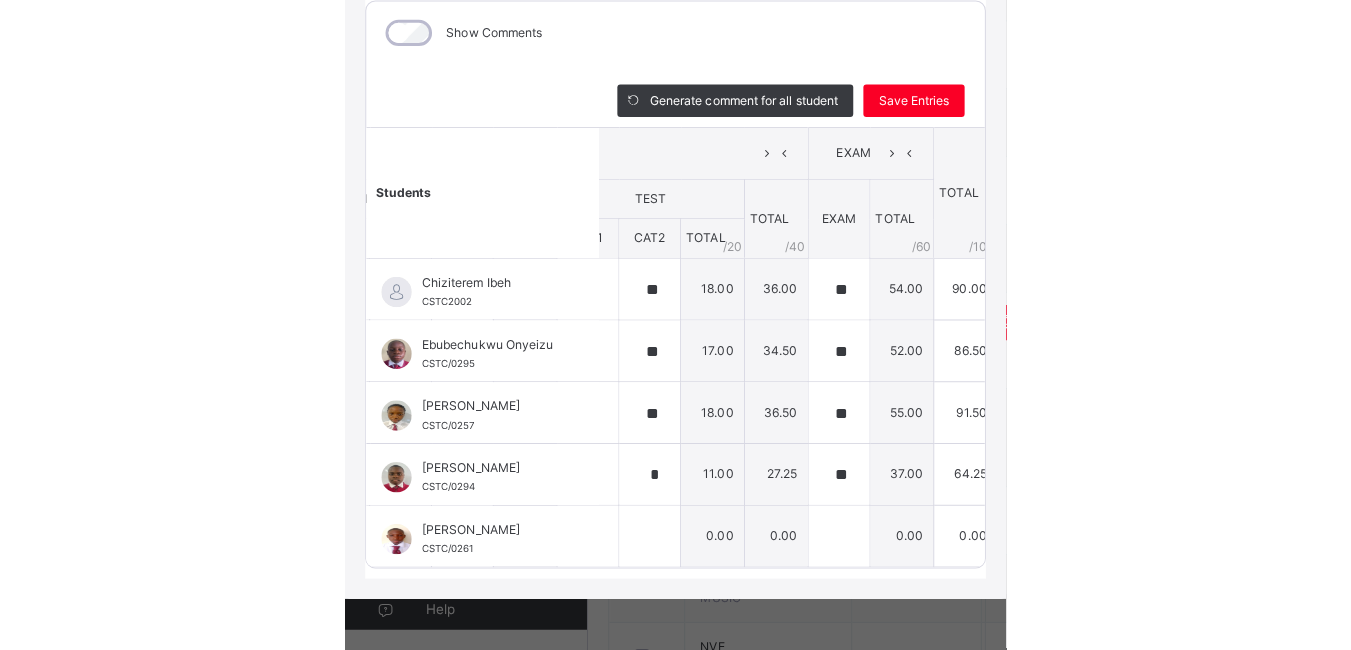 scroll, scrollTop: 0, scrollLeft: 664, axis: horizontal 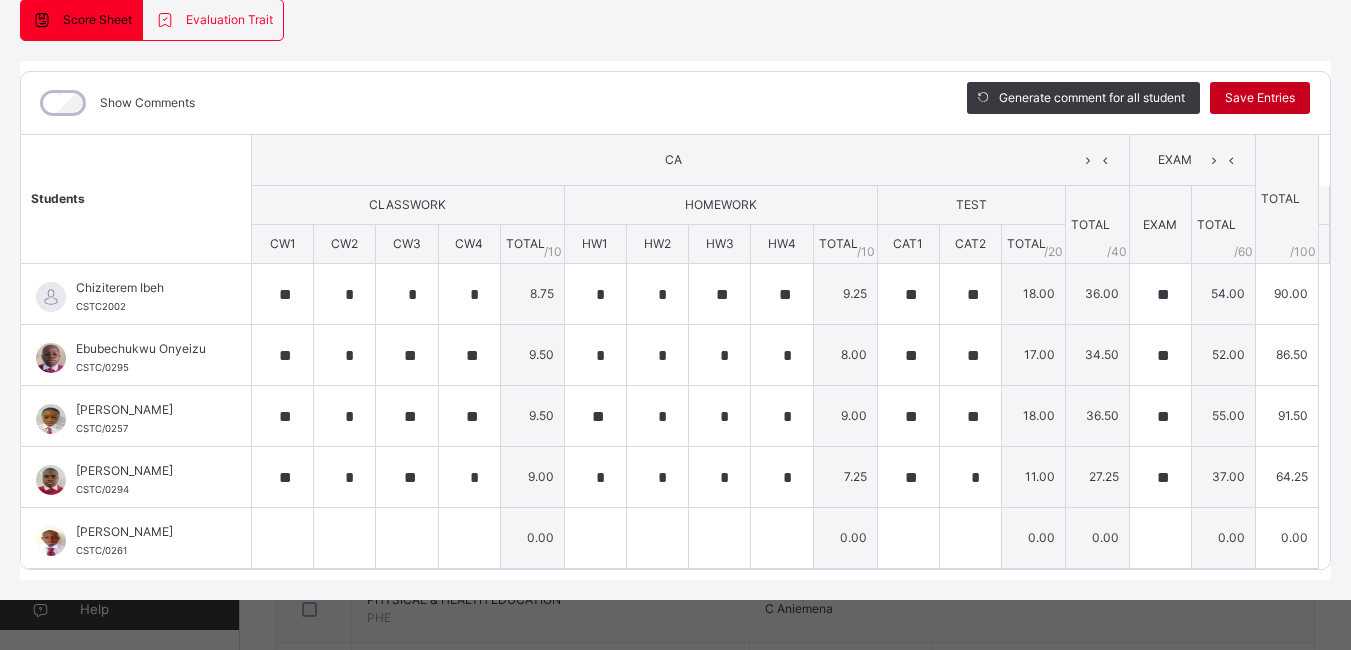 click on "Save Entries" at bounding box center [1260, 98] 